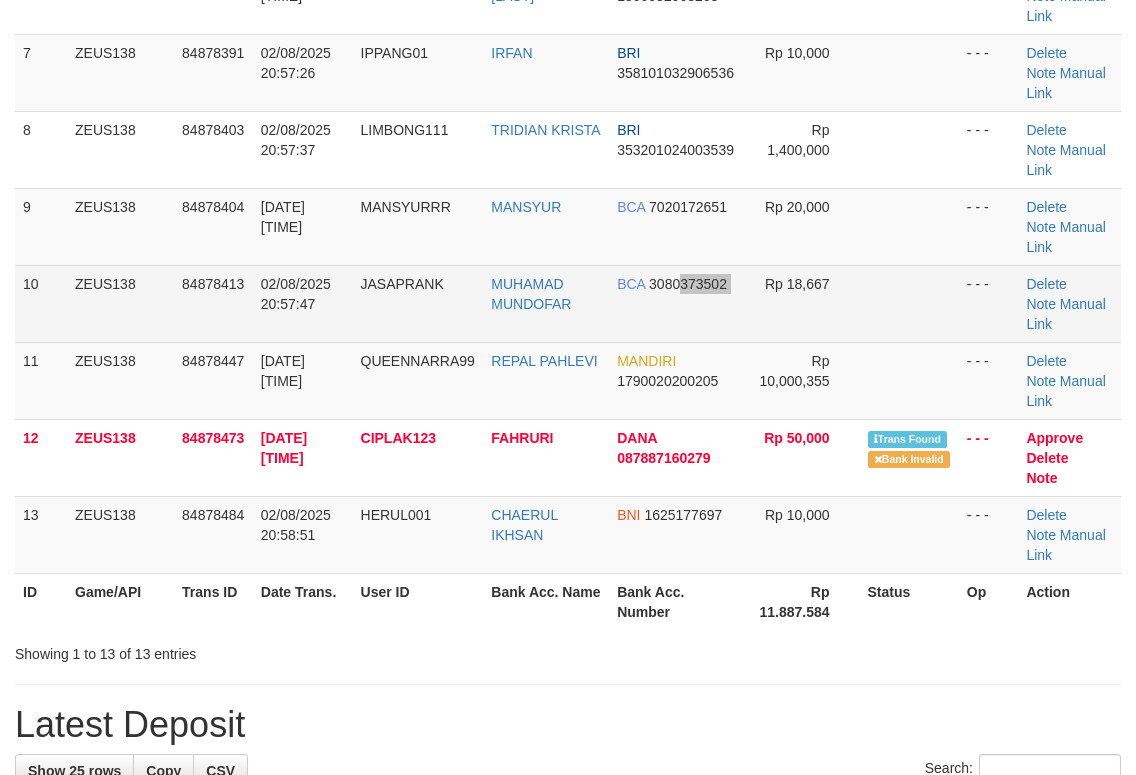click on "10
ZEUS138
84878413
02/08/2025 20:57:47
JASAPRANK
MUHAMAD MUNDOFAR
BCA
3080373502
Rp 18,667
- - -
Delete
Note
Manual Link" at bounding box center [568, 303] 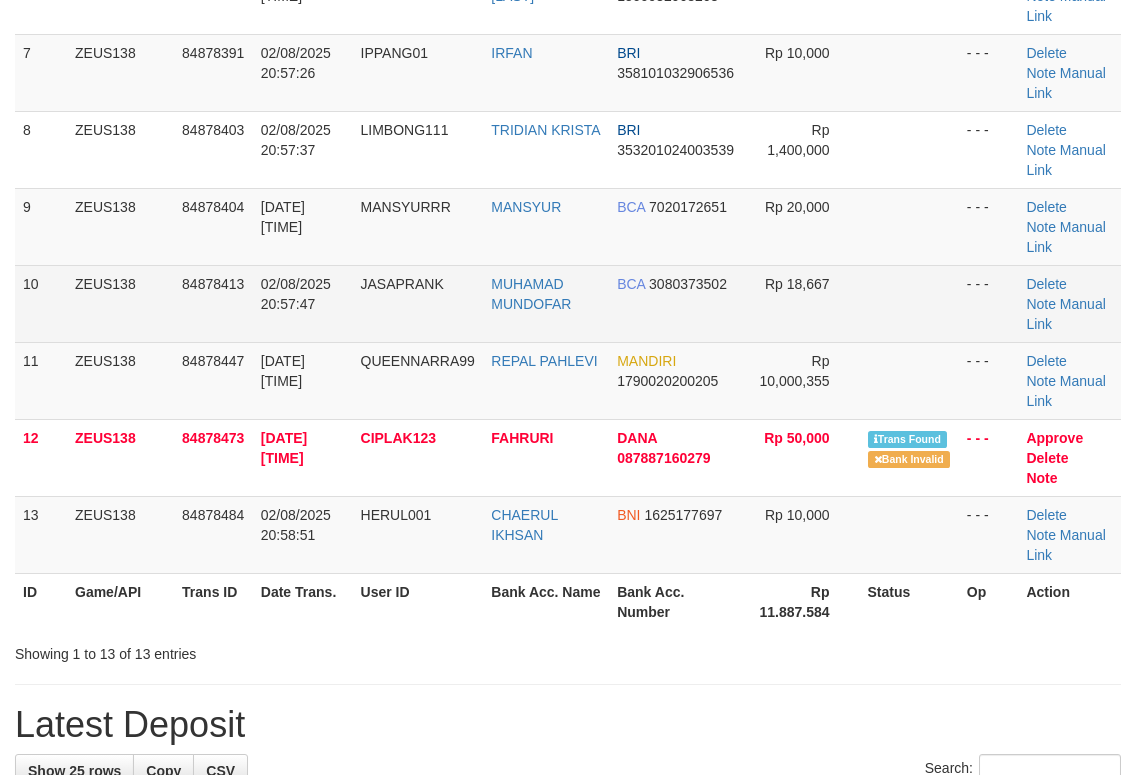 scroll, scrollTop: 1219, scrollLeft: 0, axis: vertical 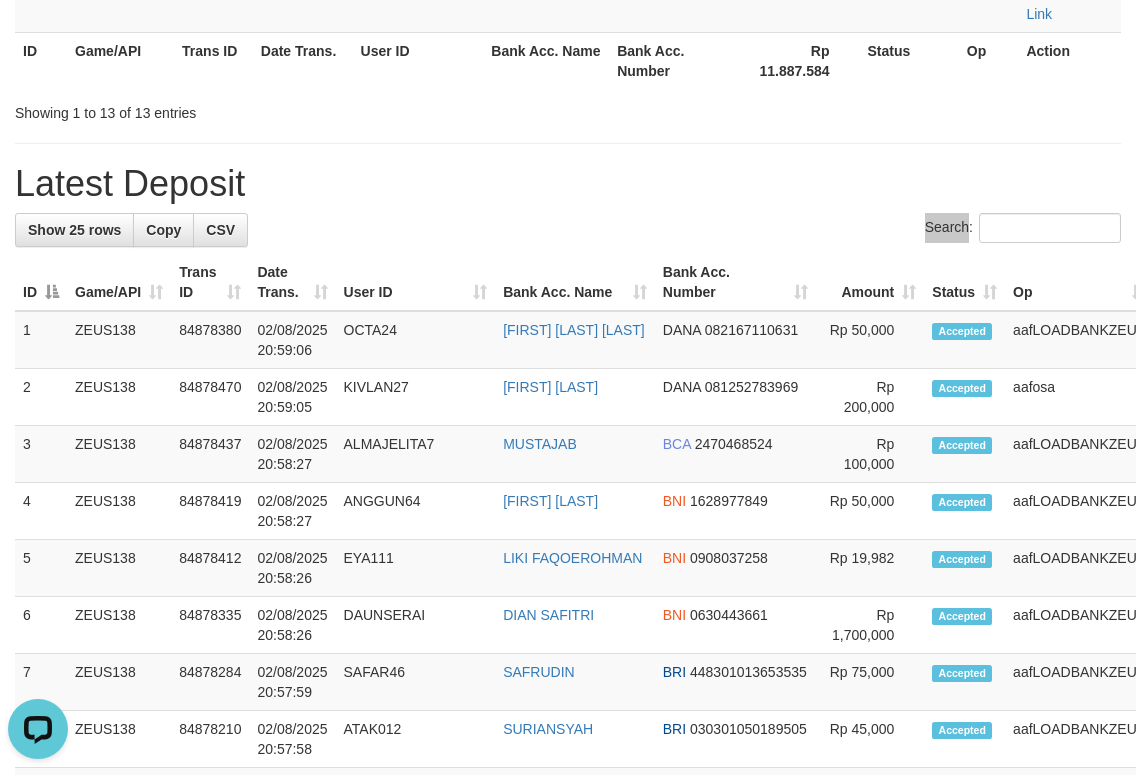 click on "Search:" at bounding box center [1023, 228] 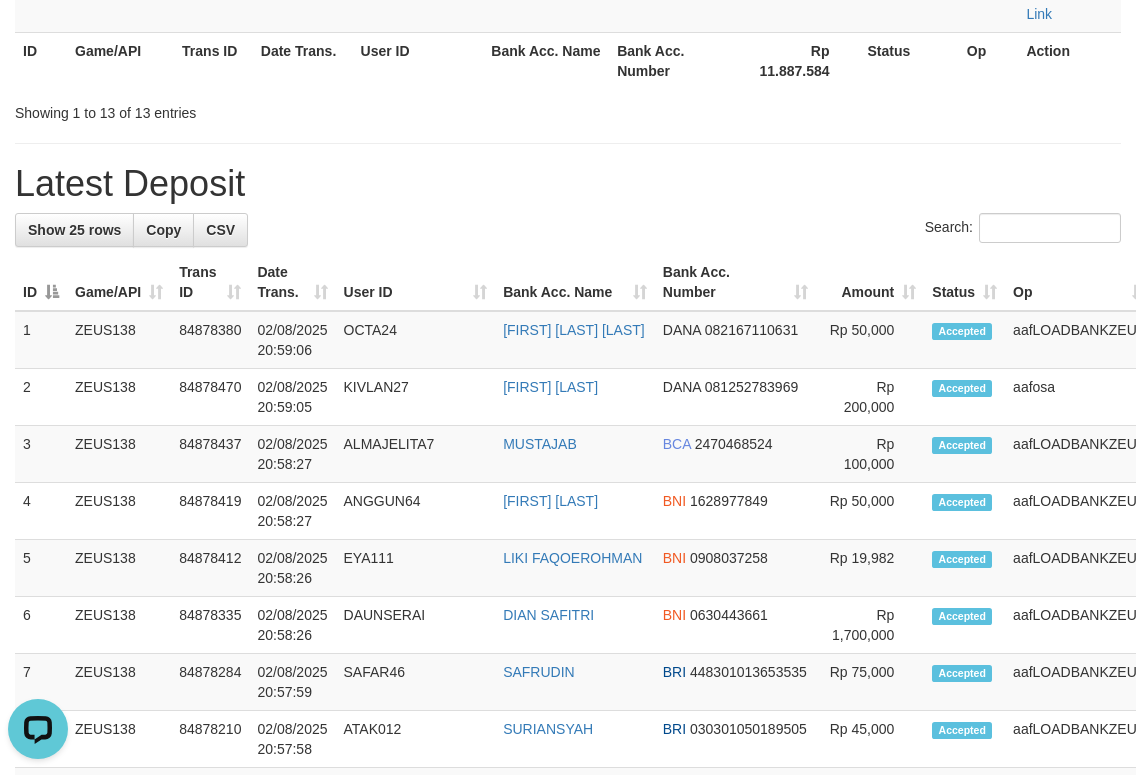 drag, startPoint x: 770, startPoint y: 222, endPoint x: 1046, endPoint y: 203, distance: 276.6532 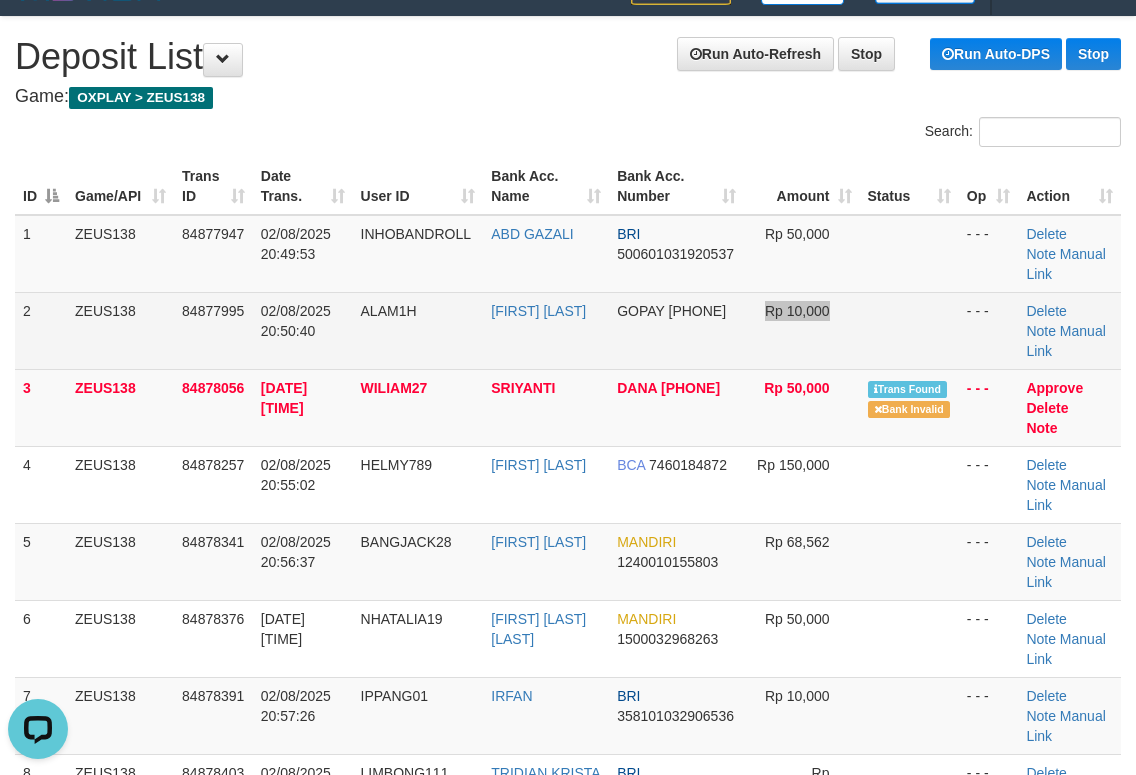 click on "2
ZEUS138
84877995
02/08/2025 20:50:40
ALAM1H
FEBRI NONO
GOPAY
082296846320
Rp 10,000
- - -
Delete
Note
Manual Link" at bounding box center [568, 330] 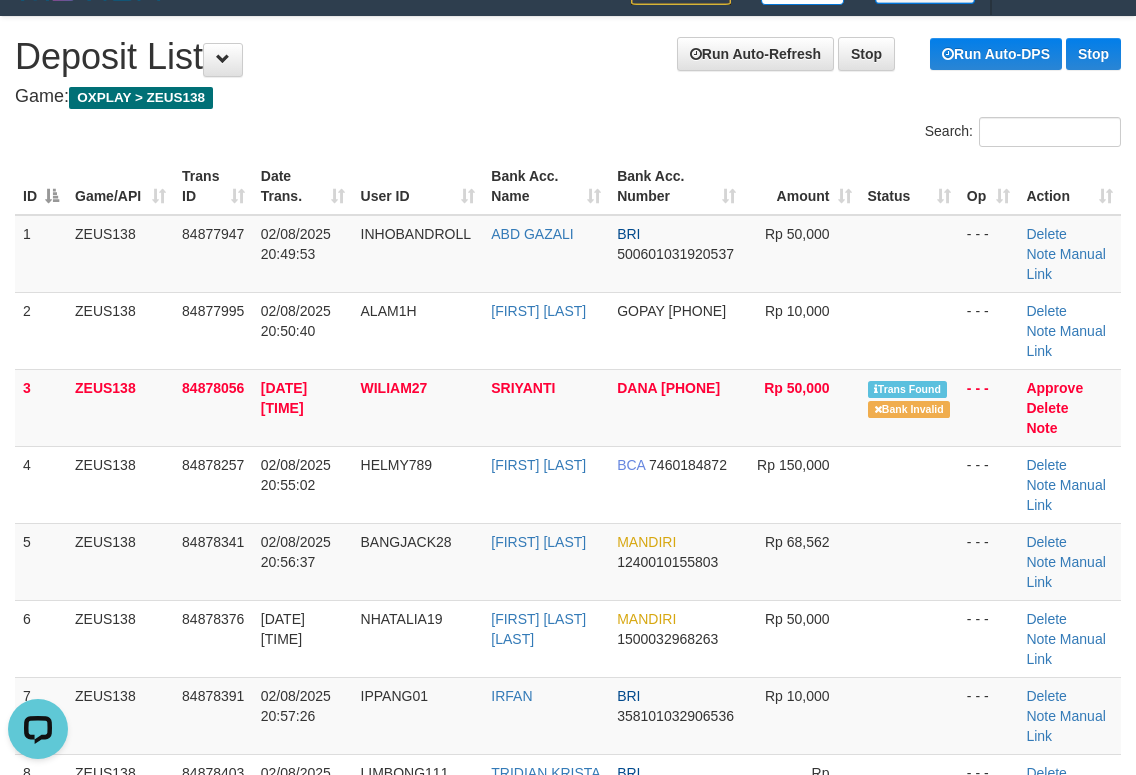 click on "ID Game/API Trans ID Date Trans. User ID Bank Acc. Name Bank Acc. Number Amount Status Op Action" at bounding box center (568, 186) 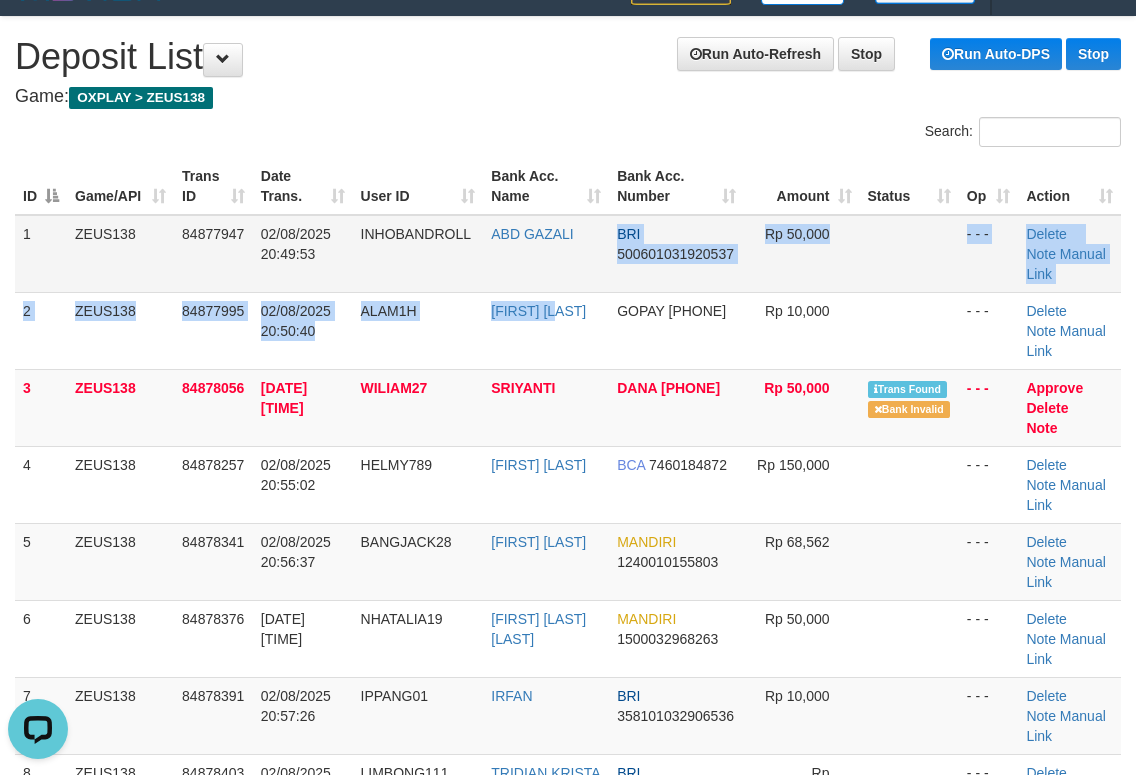 drag, startPoint x: 584, startPoint y: 292, endPoint x: 320, endPoint y: 261, distance: 265.81384 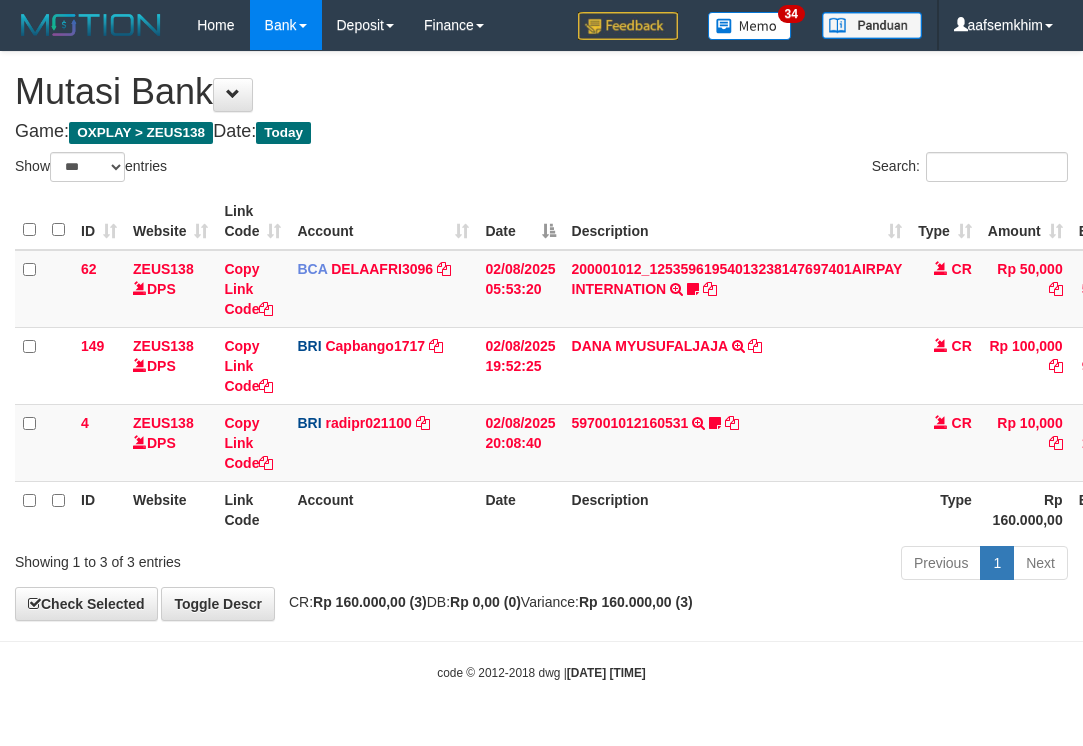 select on "***" 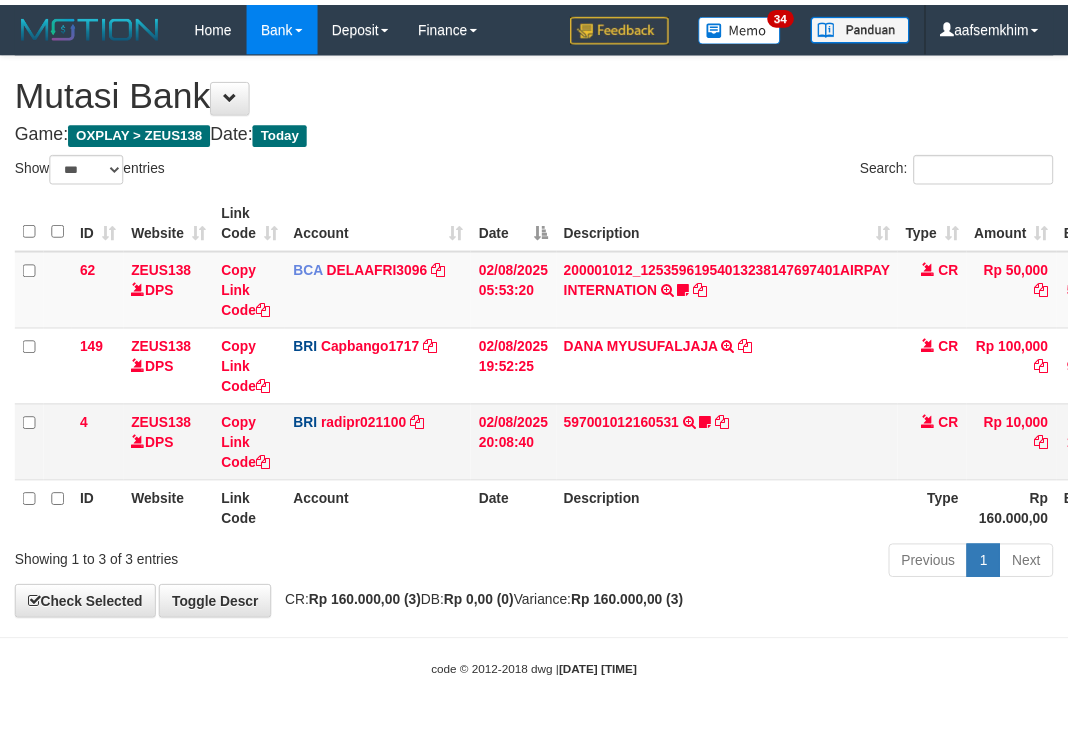scroll, scrollTop: 0, scrollLeft: 0, axis: both 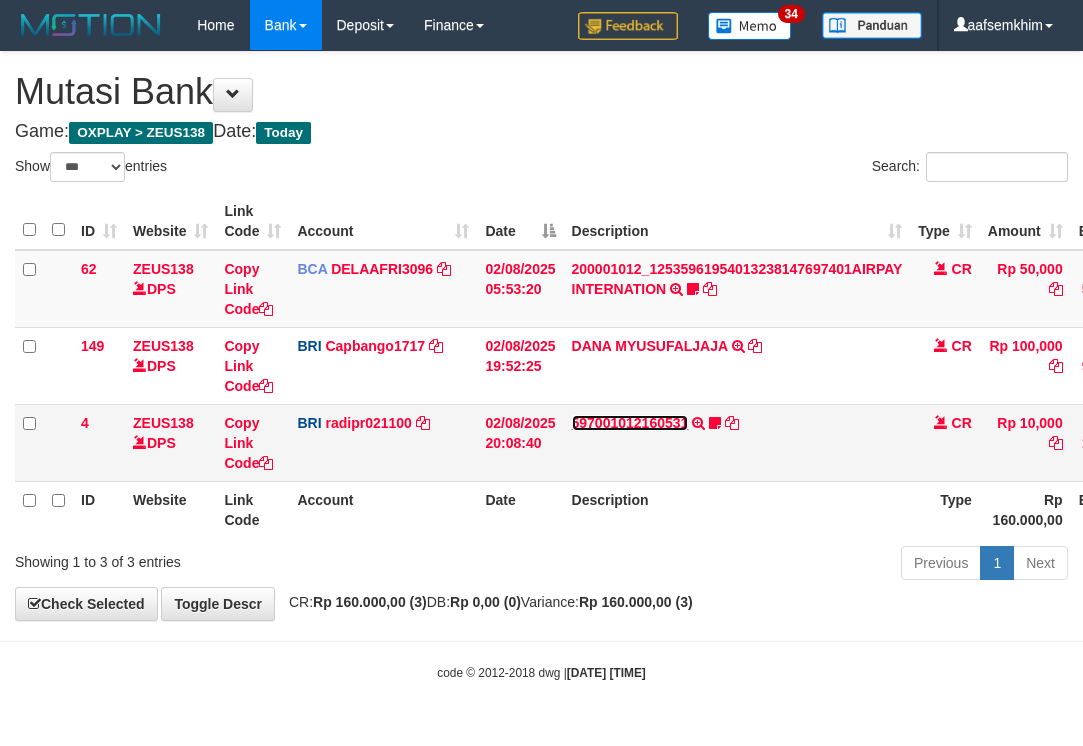 click on "597001012160531" at bounding box center (630, 423) 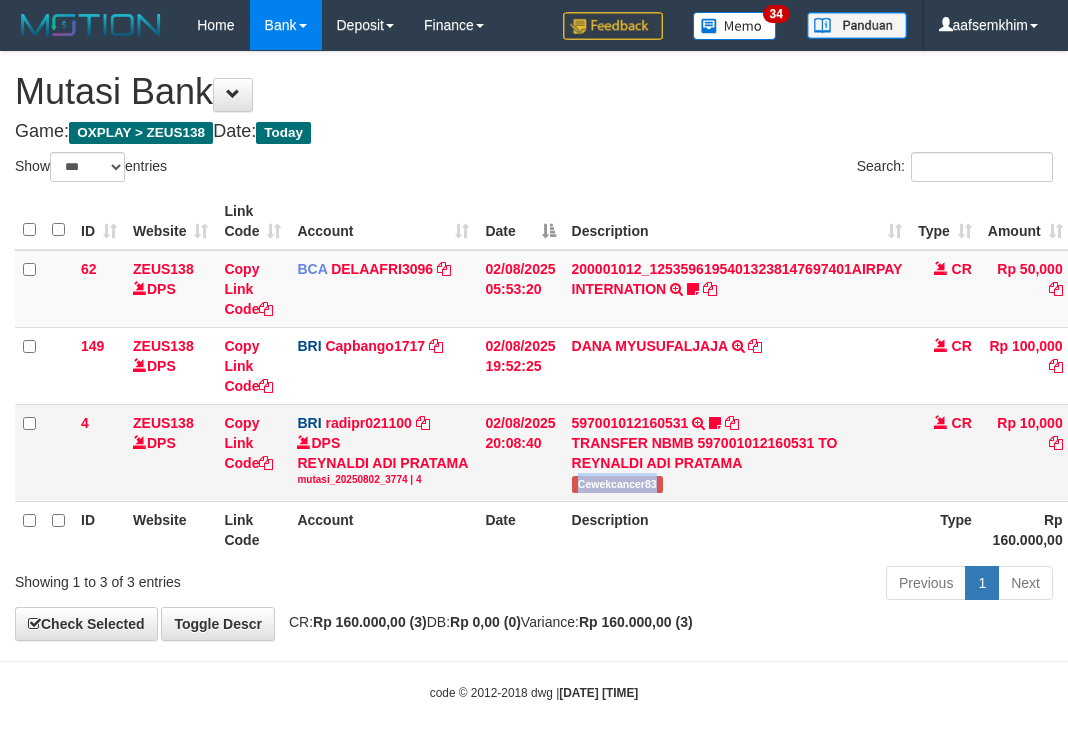 drag, startPoint x: 687, startPoint y: 491, endPoint x: 663, endPoint y: 490, distance: 24.020824 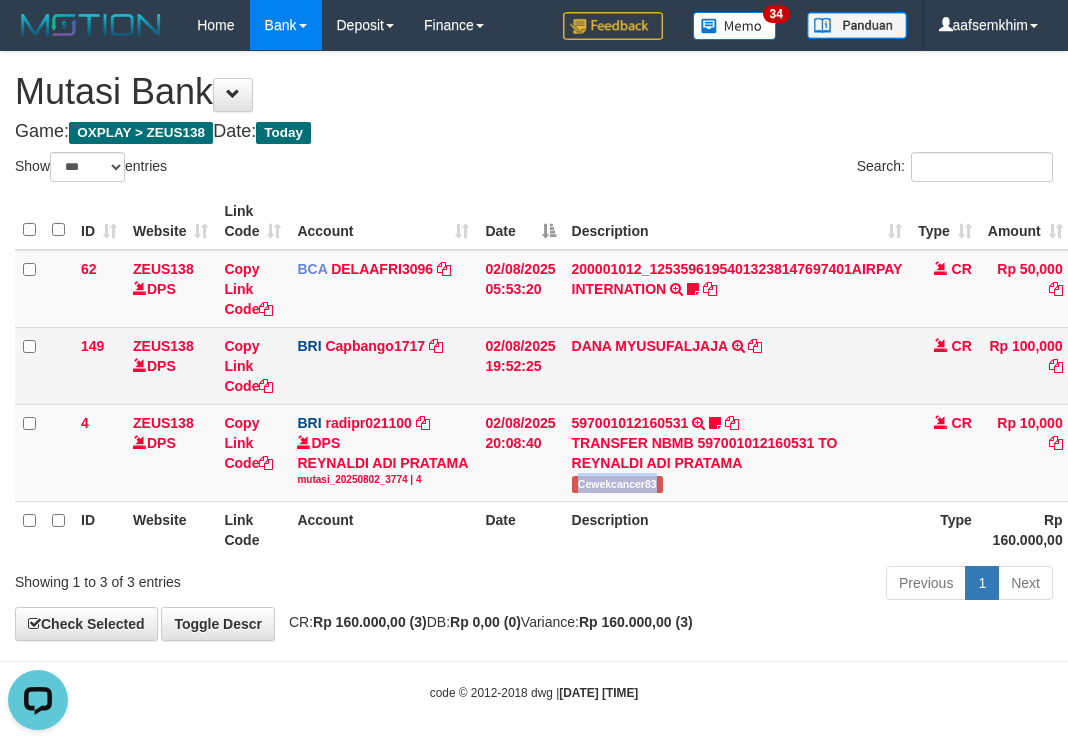 scroll, scrollTop: 0, scrollLeft: 0, axis: both 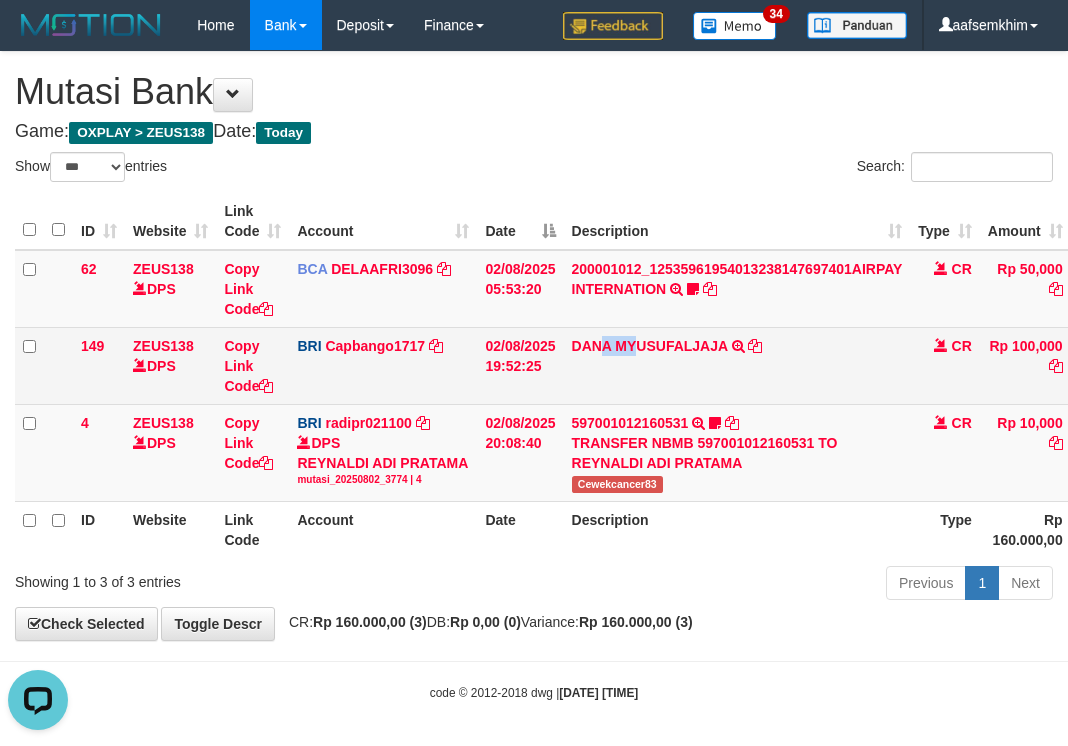 drag, startPoint x: 624, startPoint y: 366, endPoint x: 637, endPoint y: 367, distance: 13.038404 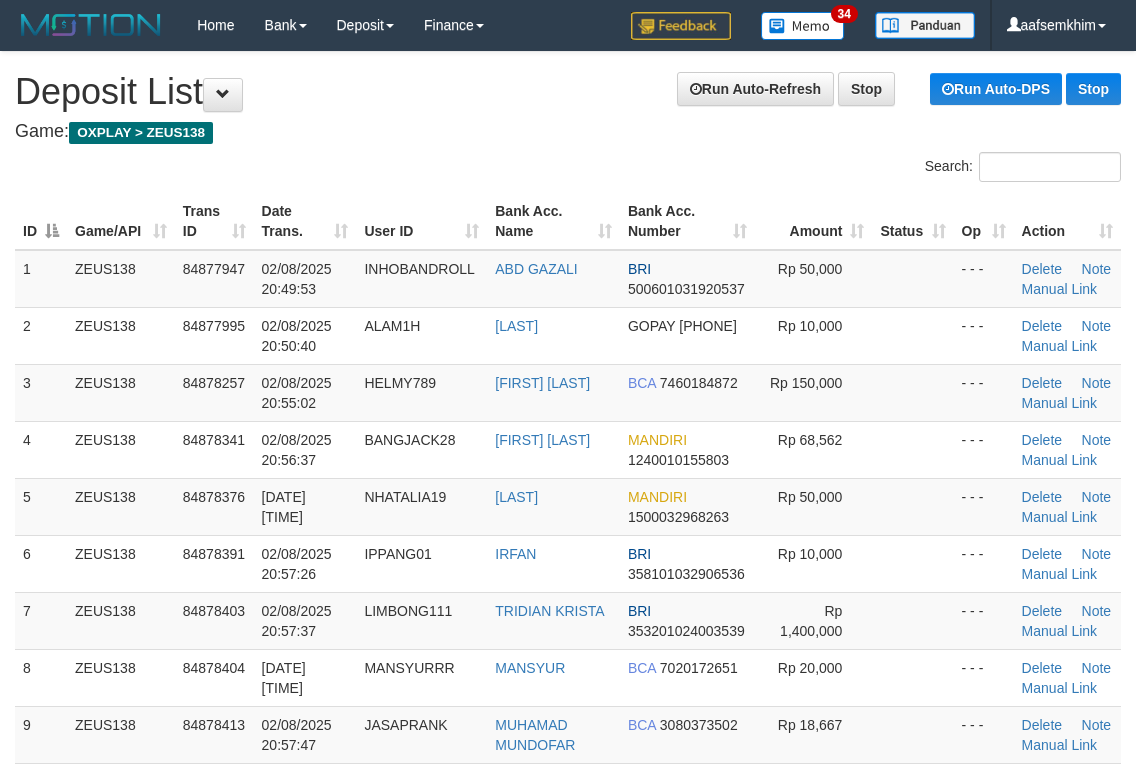 scroll, scrollTop: 0, scrollLeft: 4, axis: horizontal 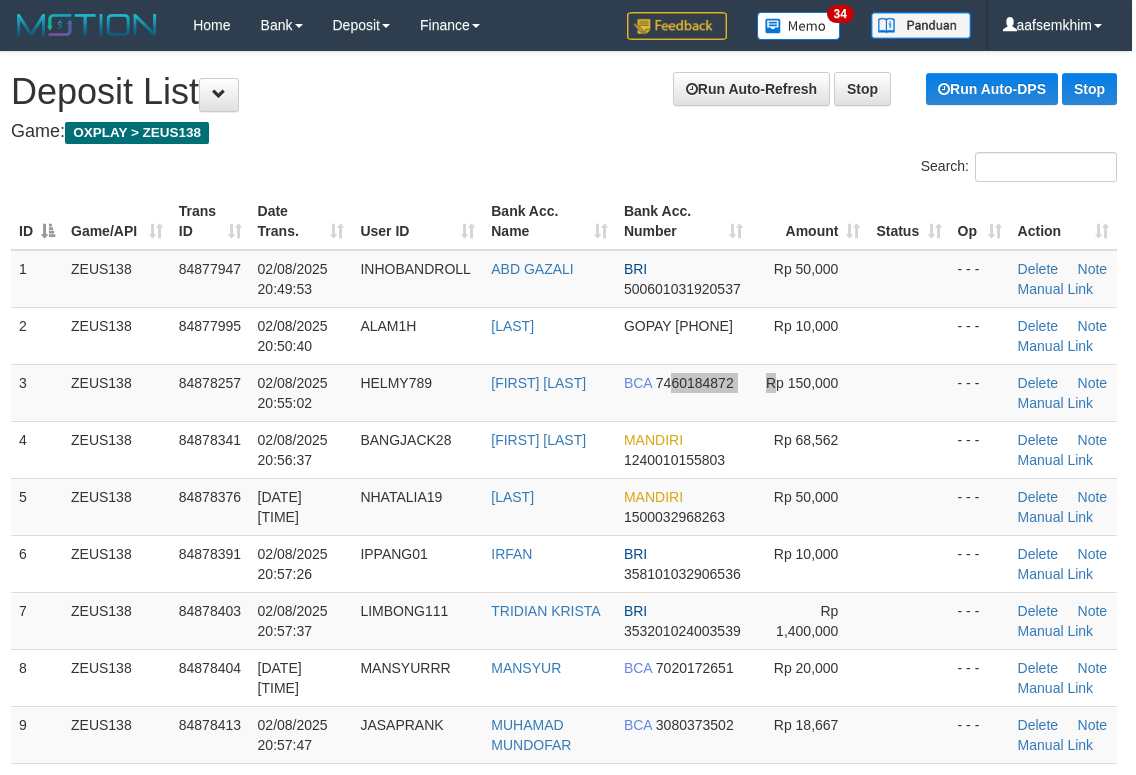 drag, startPoint x: 775, startPoint y: 417, endPoint x: 1149, endPoint y: 352, distance: 379.60638 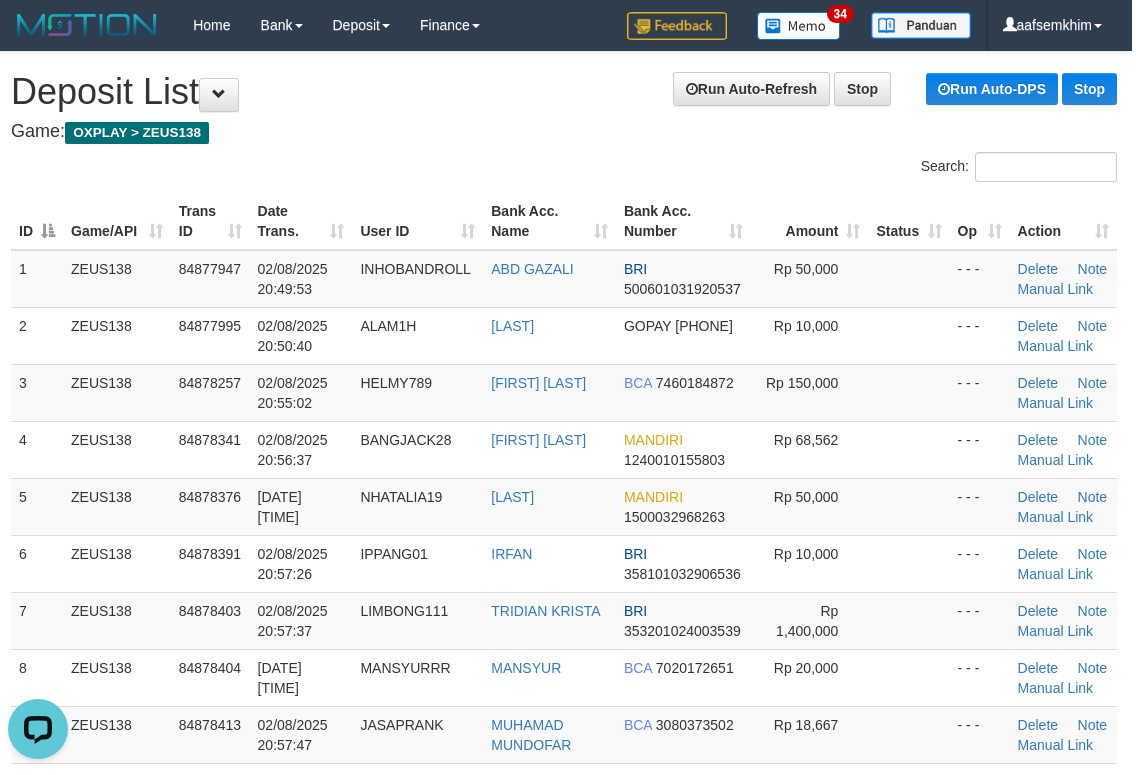 scroll, scrollTop: 0, scrollLeft: 0, axis: both 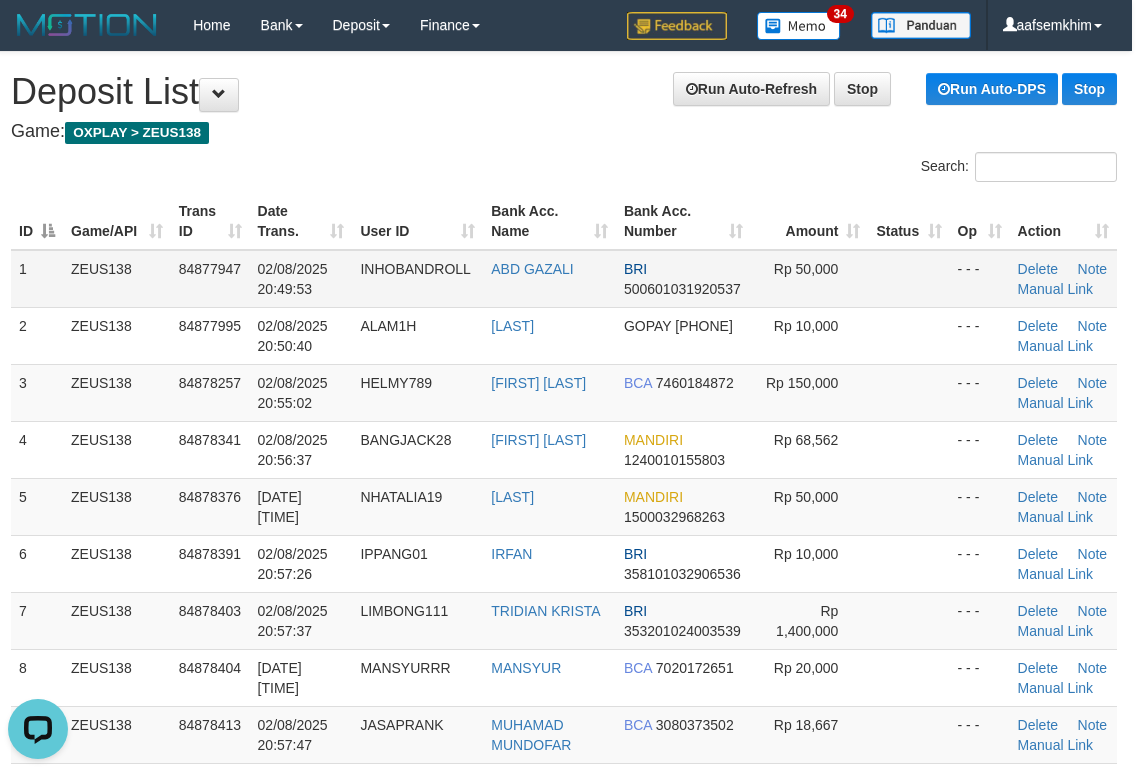 click on "BRI
500601031920537" at bounding box center (683, 279) 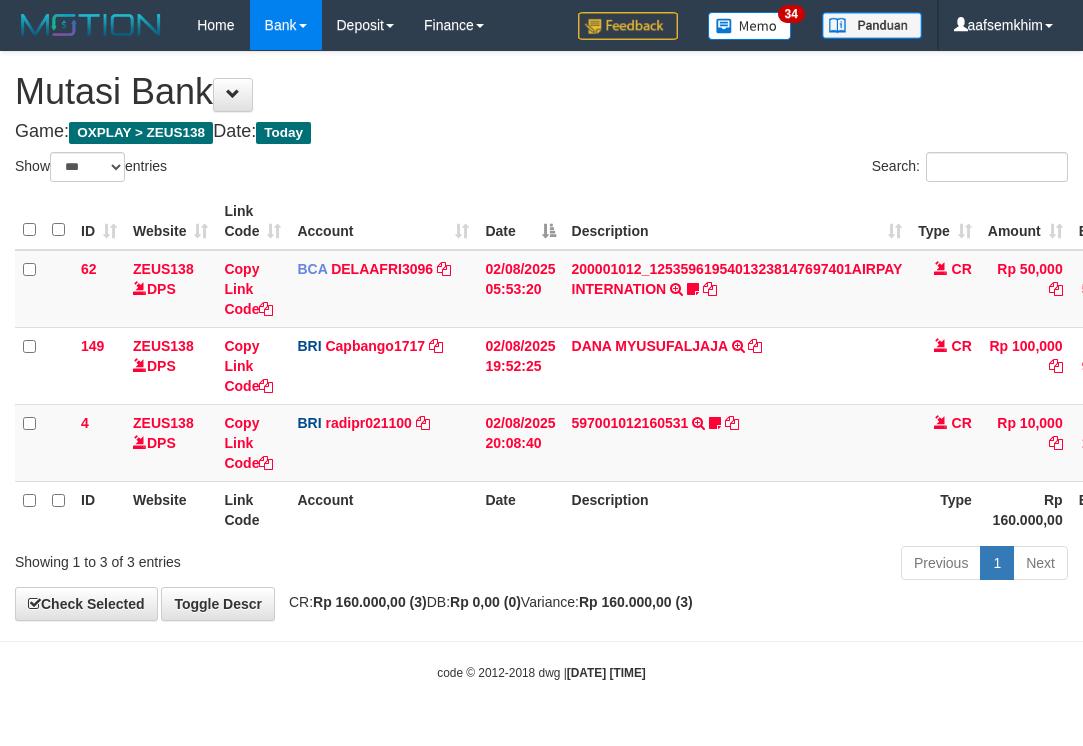 select on "***" 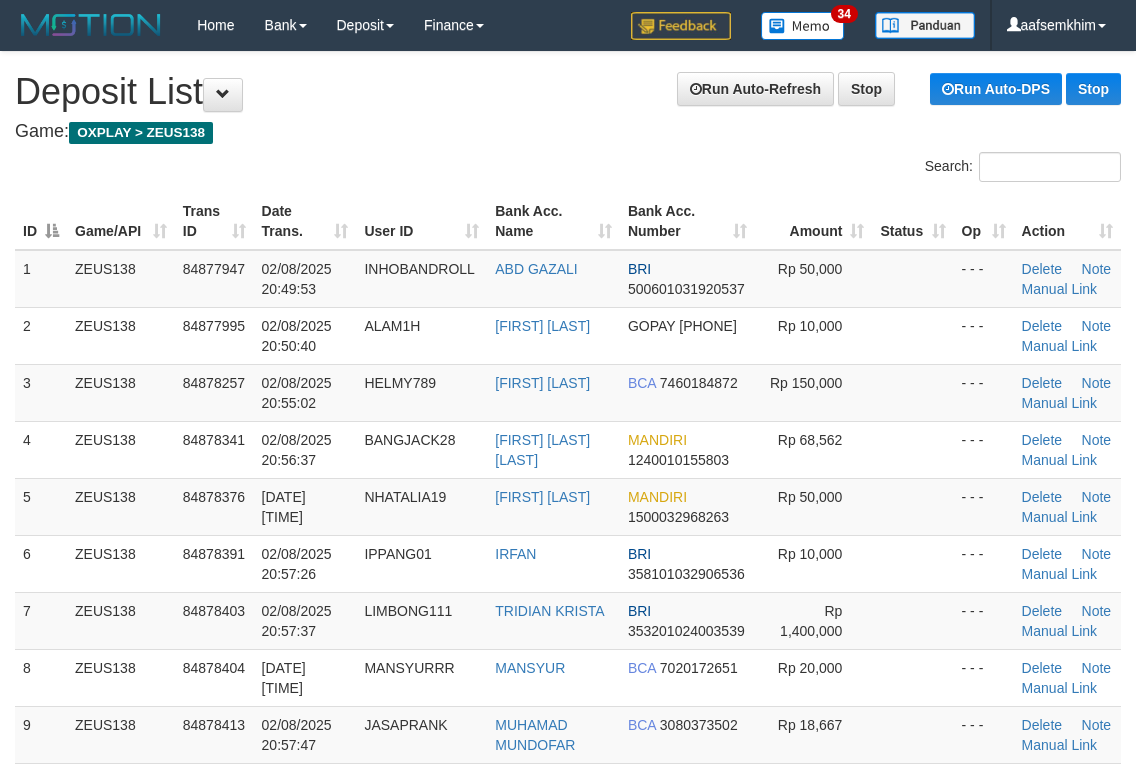 scroll, scrollTop: 0, scrollLeft: 4, axis: horizontal 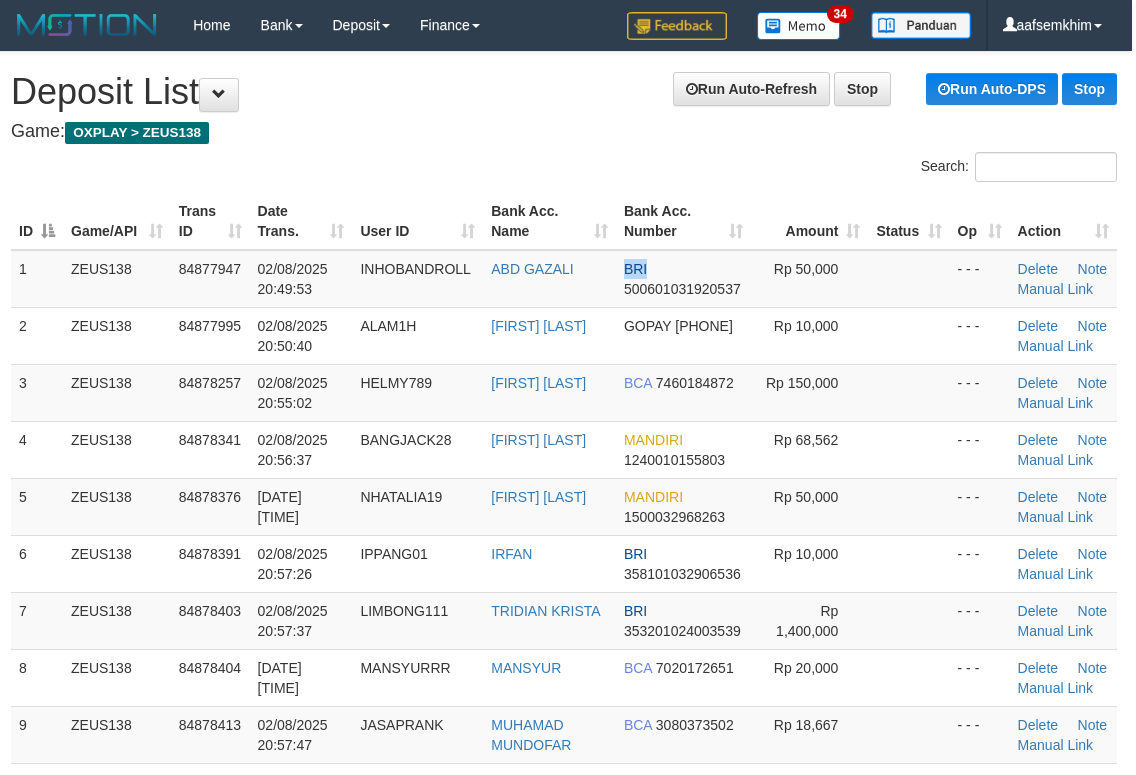 drag, startPoint x: 549, startPoint y: 233, endPoint x: 581, endPoint y: 225, distance: 32.984844 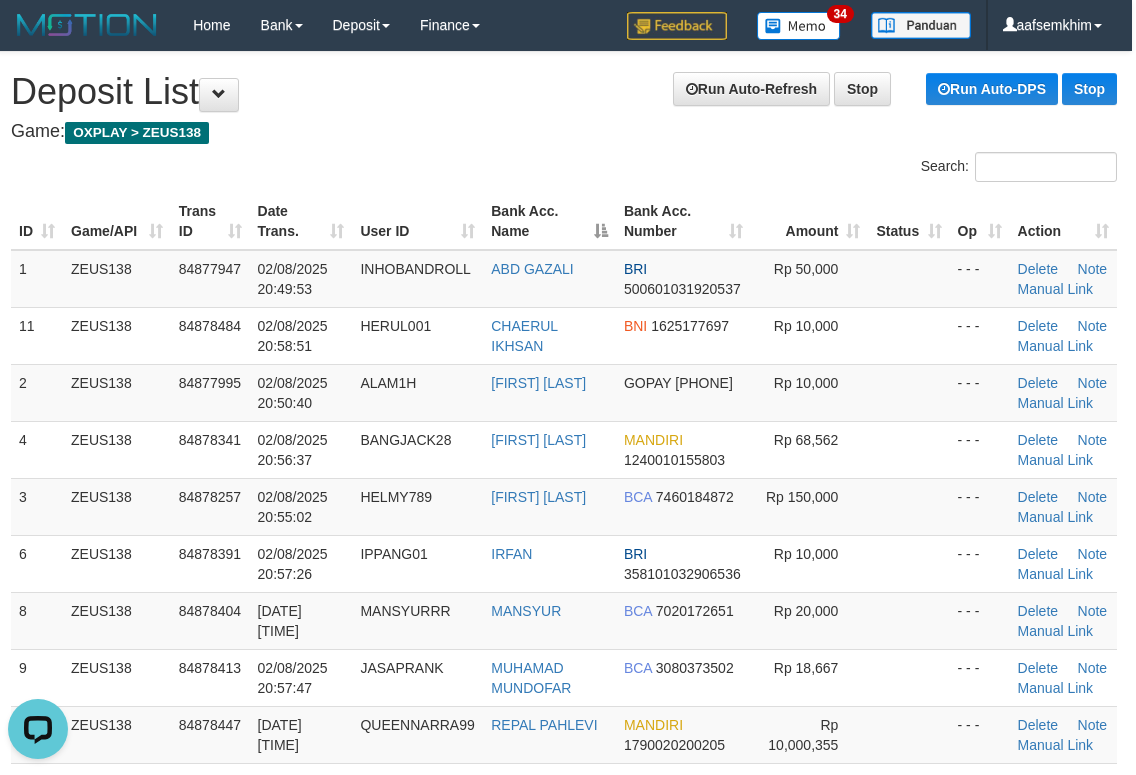 scroll, scrollTop: 0, scrollLeft: 0, axis: both 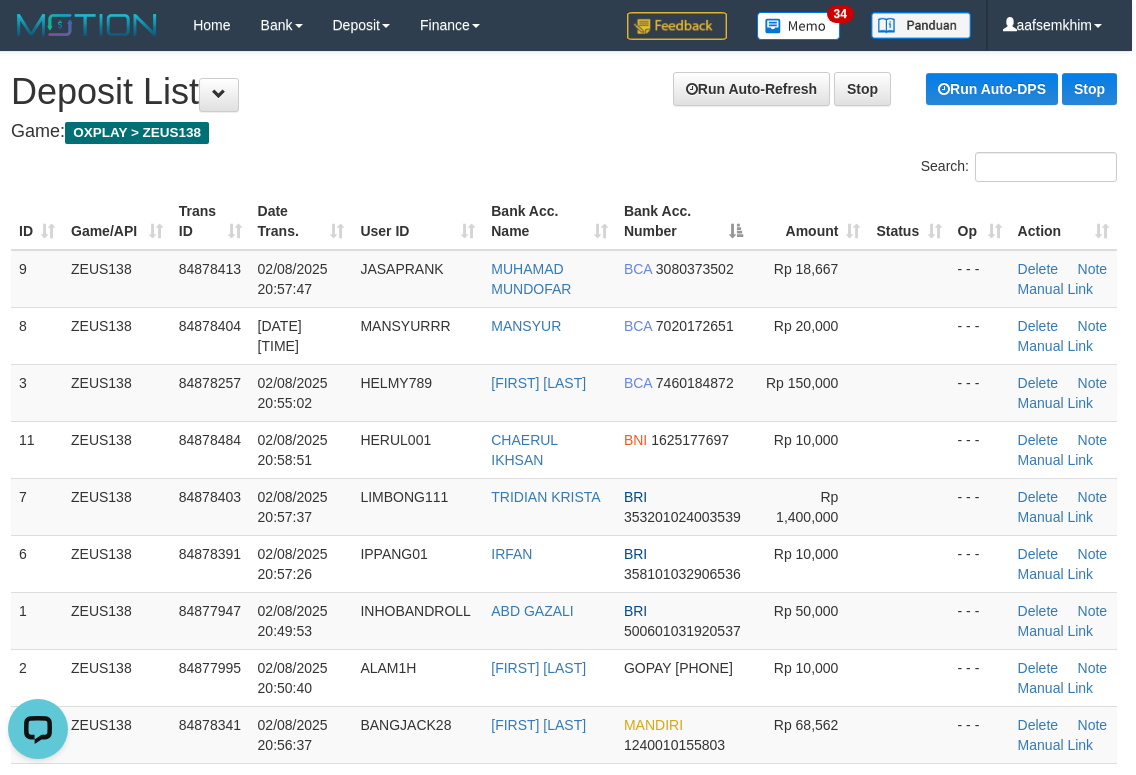 drag, startPoint x: 701, startPoint y: 196, endPoint x: 1148, endPoint y: 177, distance: 447.40363 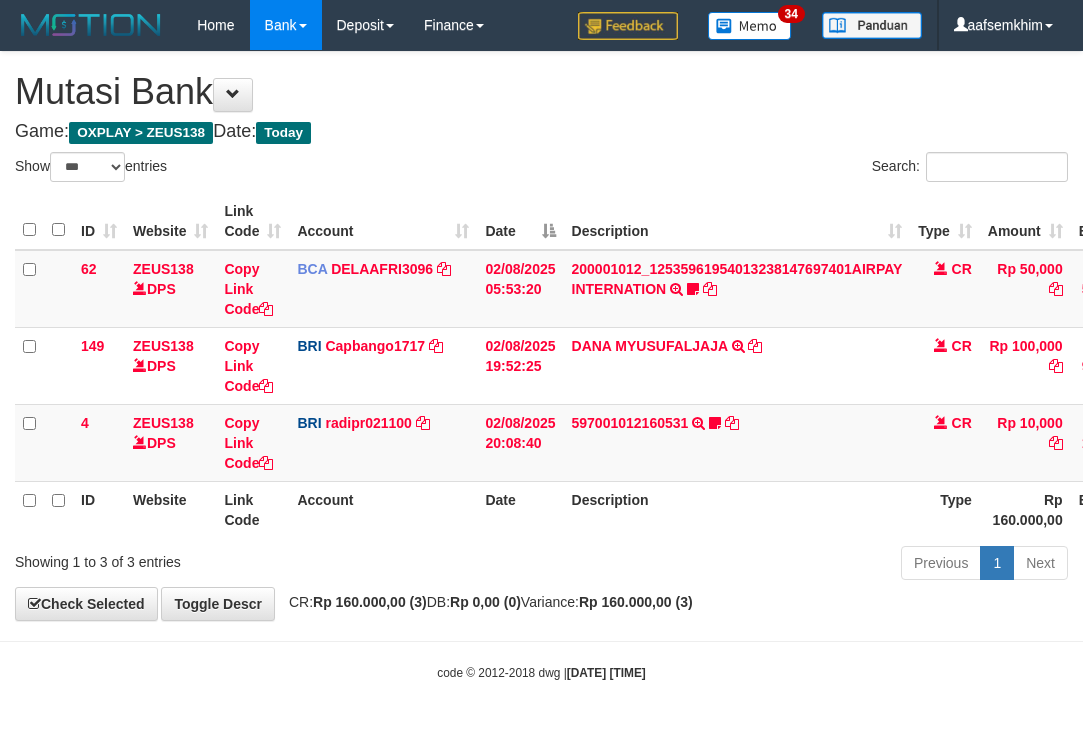 select on "***" 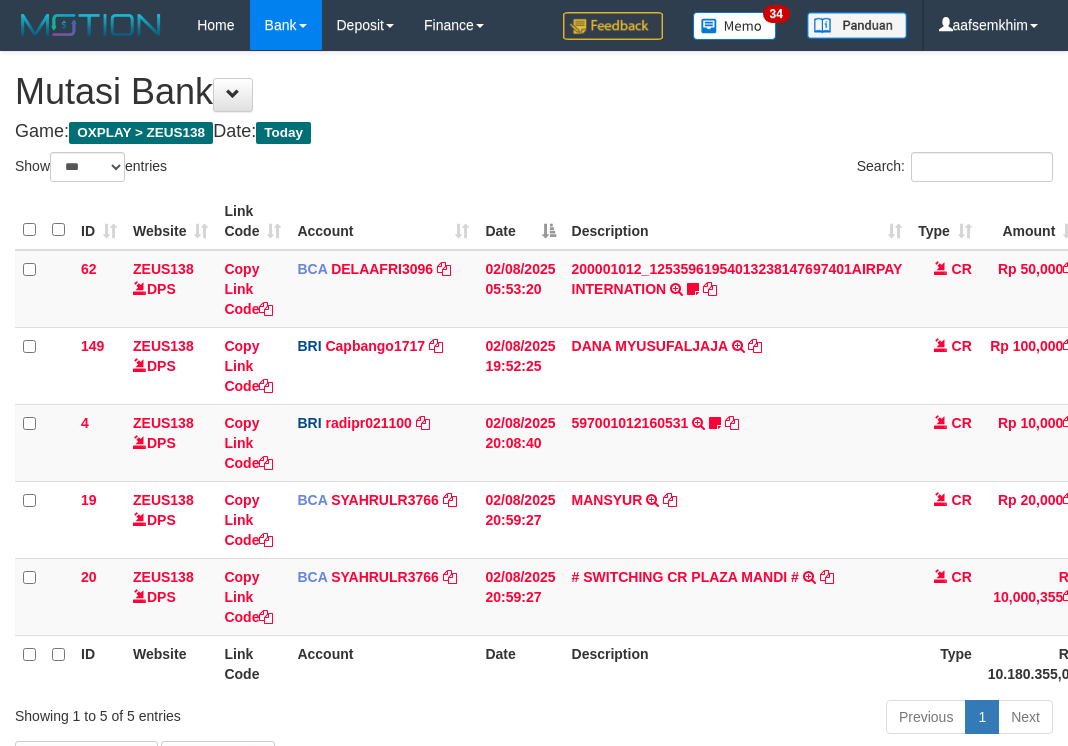 select on "***" 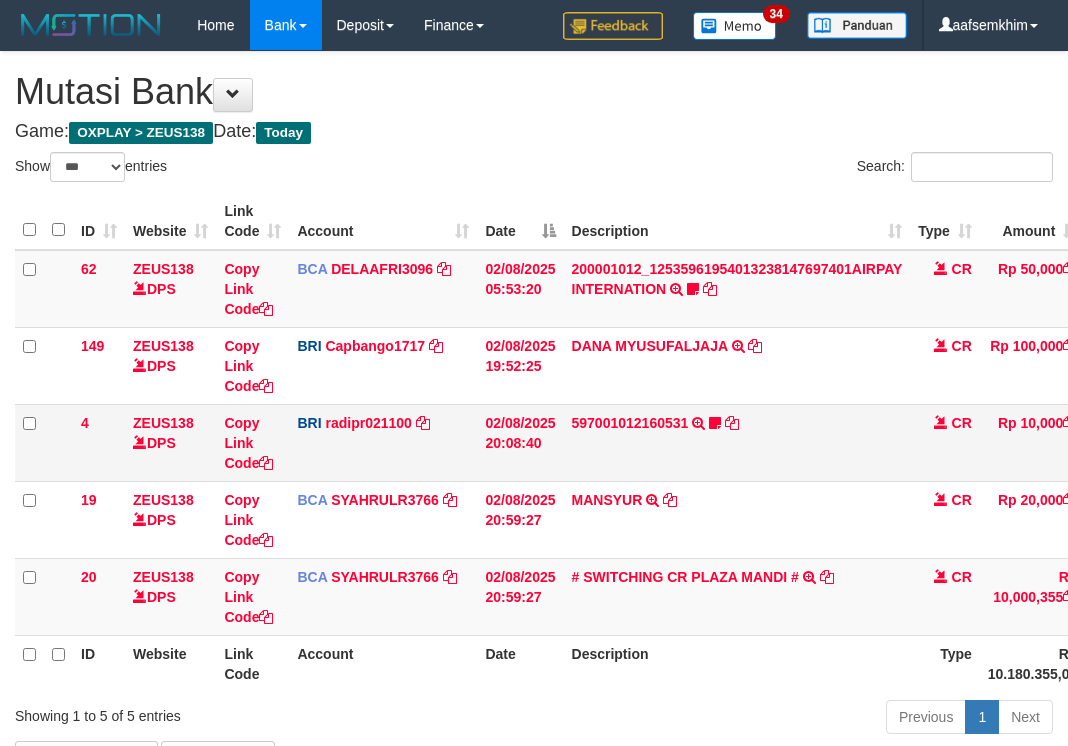 scroll, scrollTop: 0, scrollLeft: 0, axis: both 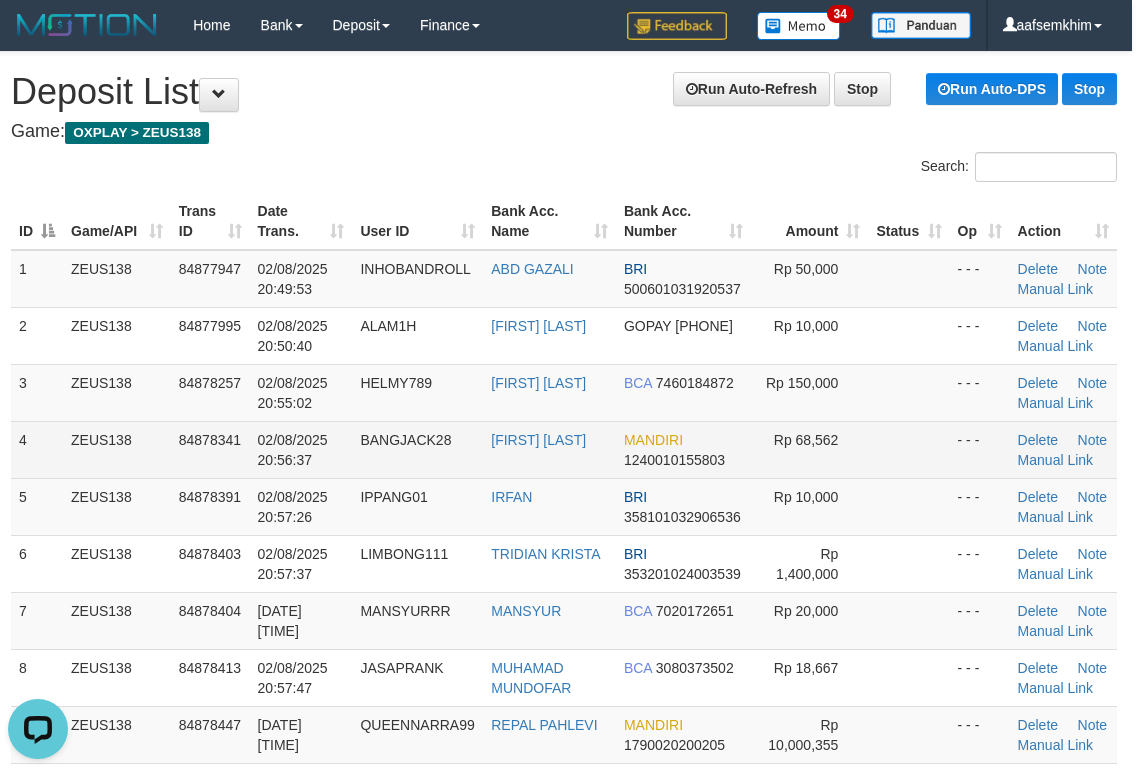 click on "4
ZEUS138
84878341
02/08/2025 20:56:37
BANGJACK28
HARIED NUR ILHAM
MANDIRI
1240010155803
Rp 68,562
- - -
Delete
Note
Manual Link" at bounding box center (564, 449) 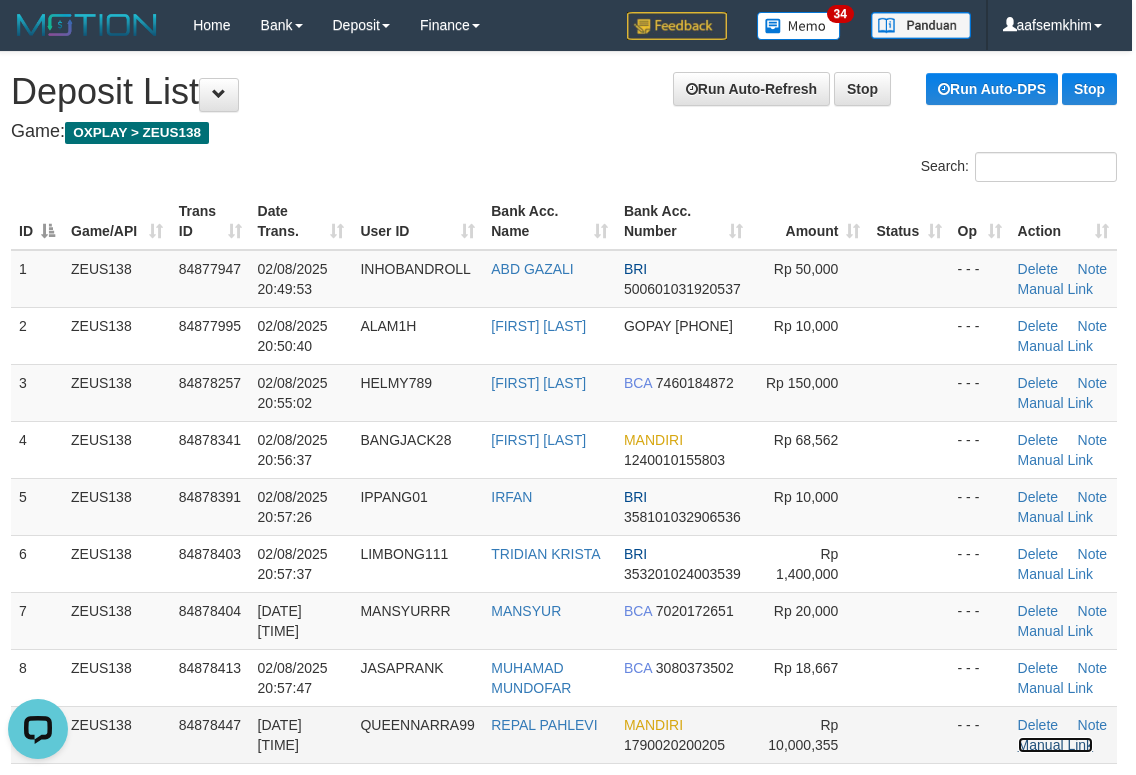 click on "Manual Link" at bounding box center (1056, 745) 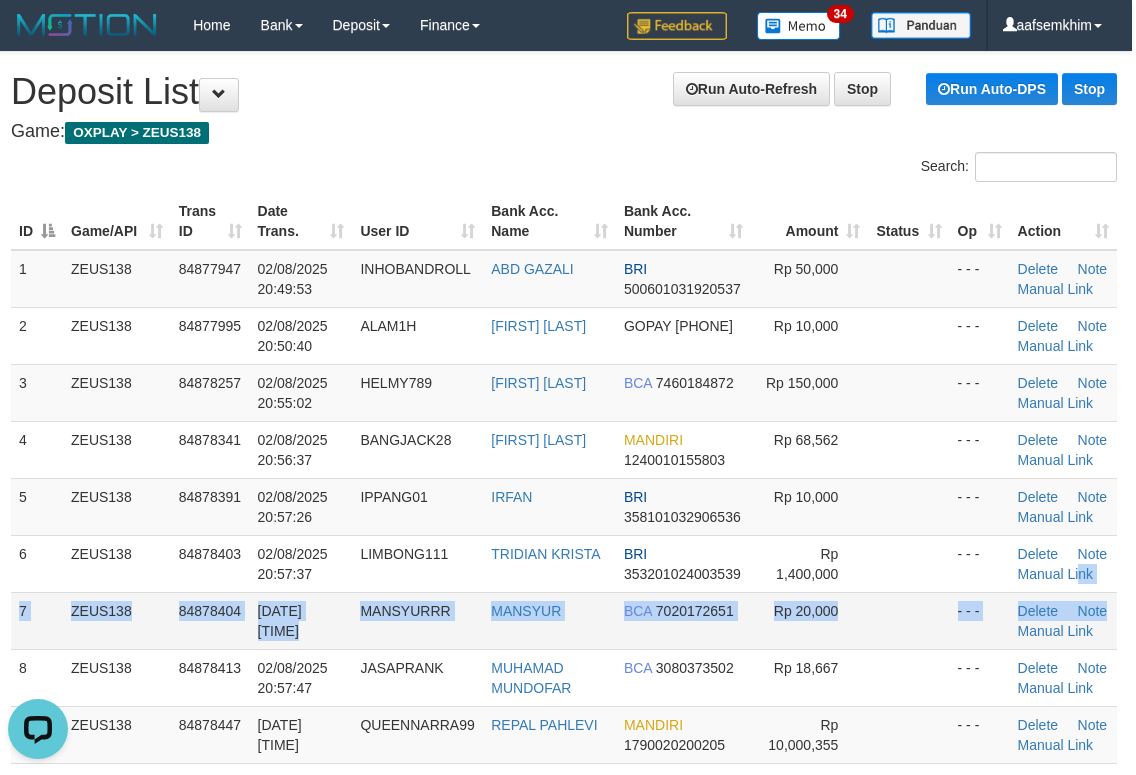 click on "1
ZEUS138
84877947
02/08/2025 20:49:53
INHOBANDROLL
ABD GAZALI
BRI
500601031920537
Rp 50,000
- - -
Delete
Note
Manual Link
2
ZEUS138
84877995
02/08/2025 20:50:40
ALAM1H
FEBRI NONO
GOPAY
082296846320
Rp 10,000
- - -
Delete
Note
Manual Link" at bounding box center [564, 535] 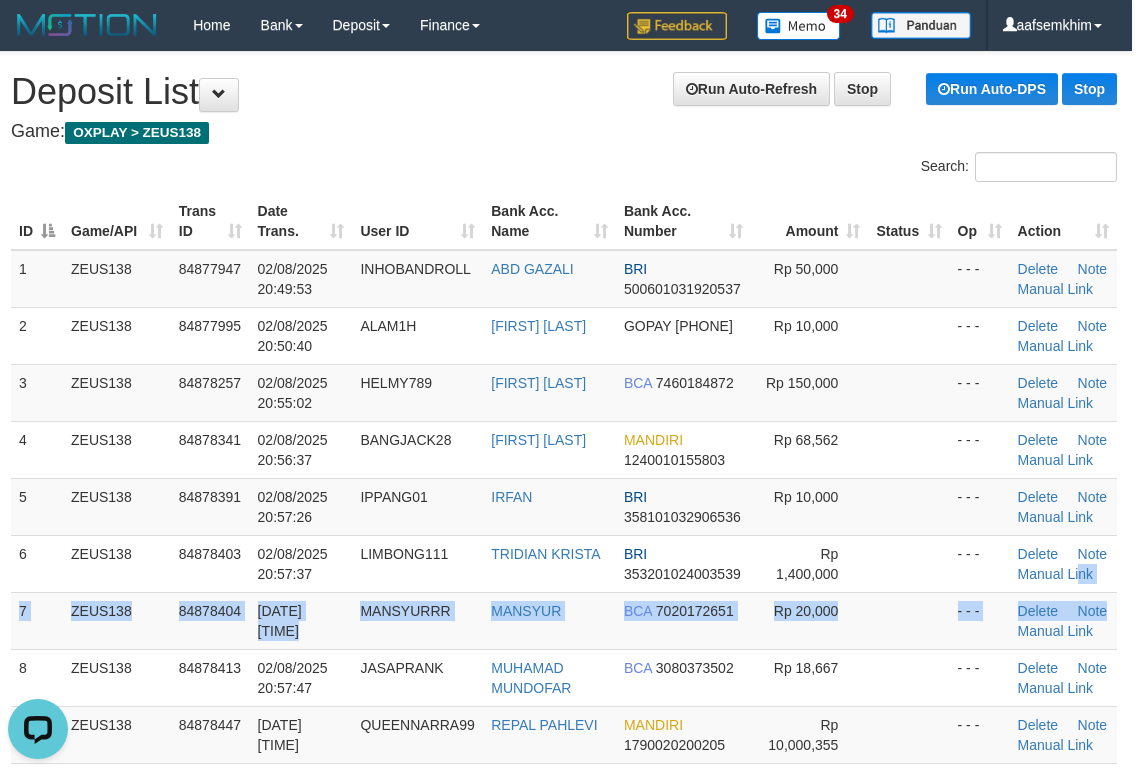 scroll, scrollTop: 0, scrollLeft: 71, axis: horizontal 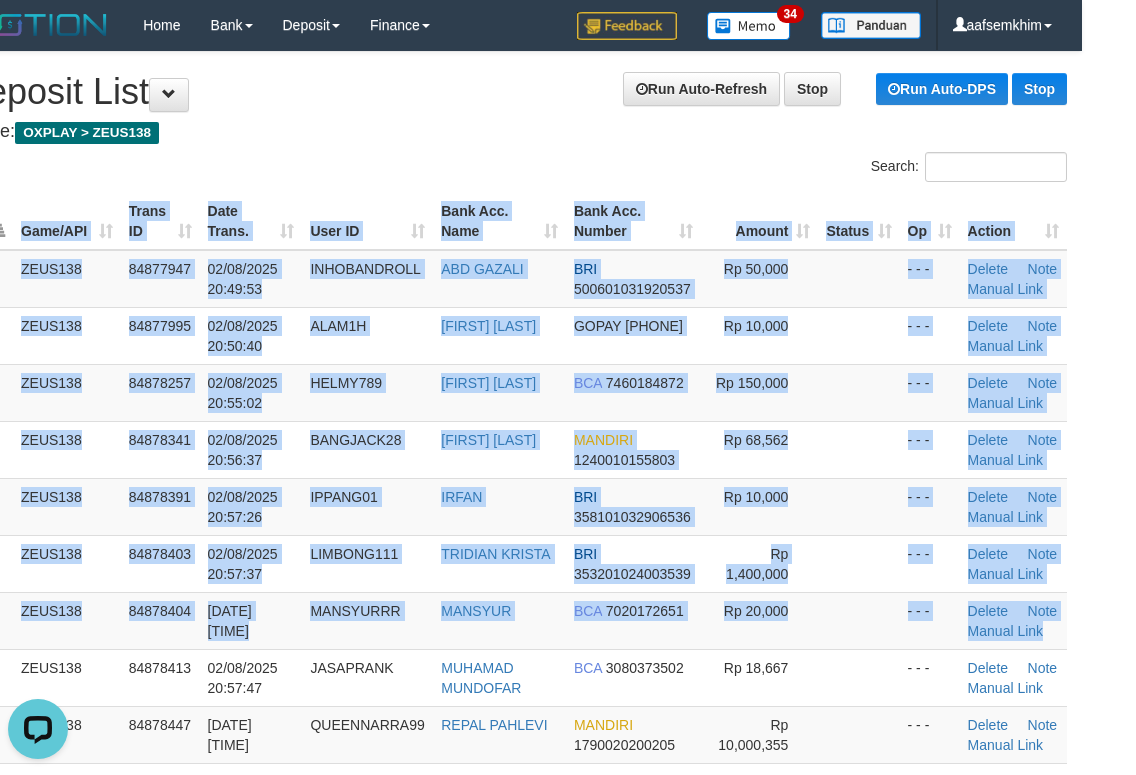 click on "Toggle navigation
Home
Bank
Account List
Load
By Website
Group
[OXPLAY]													ZEUS138
By Load Group (DPS)" at bounding box center (514, 1384) 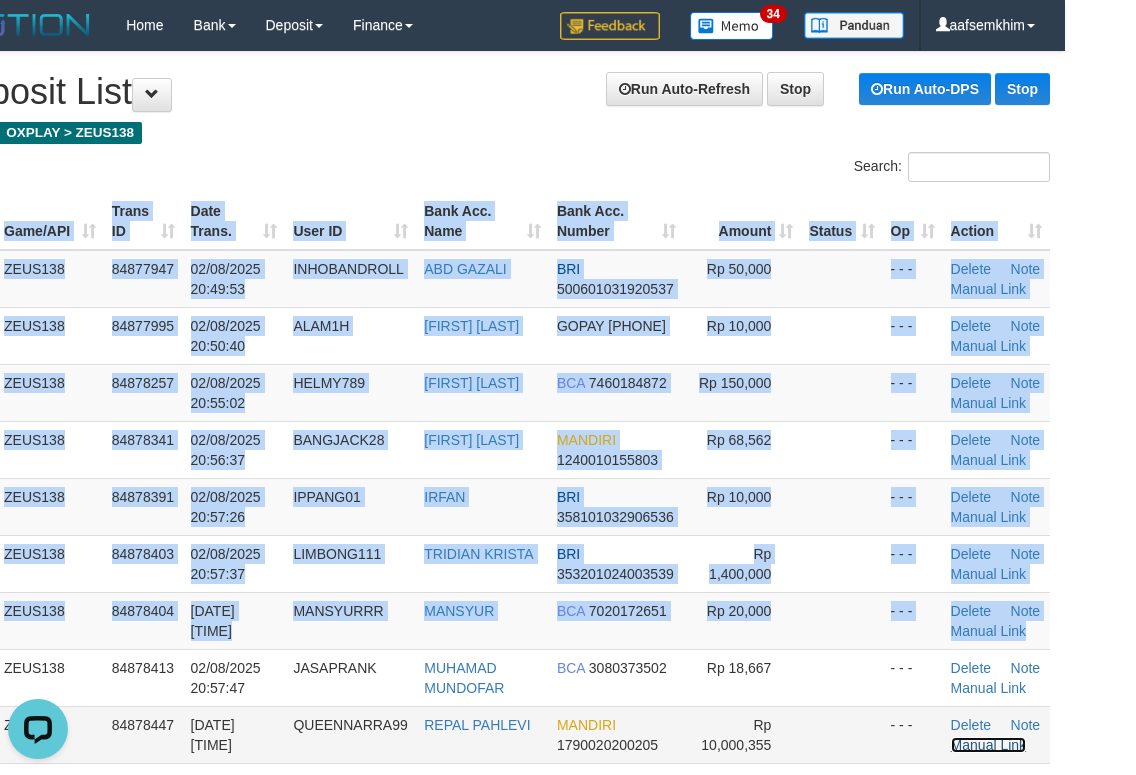 click on "Manual Link" at bounding box center (989, 745) 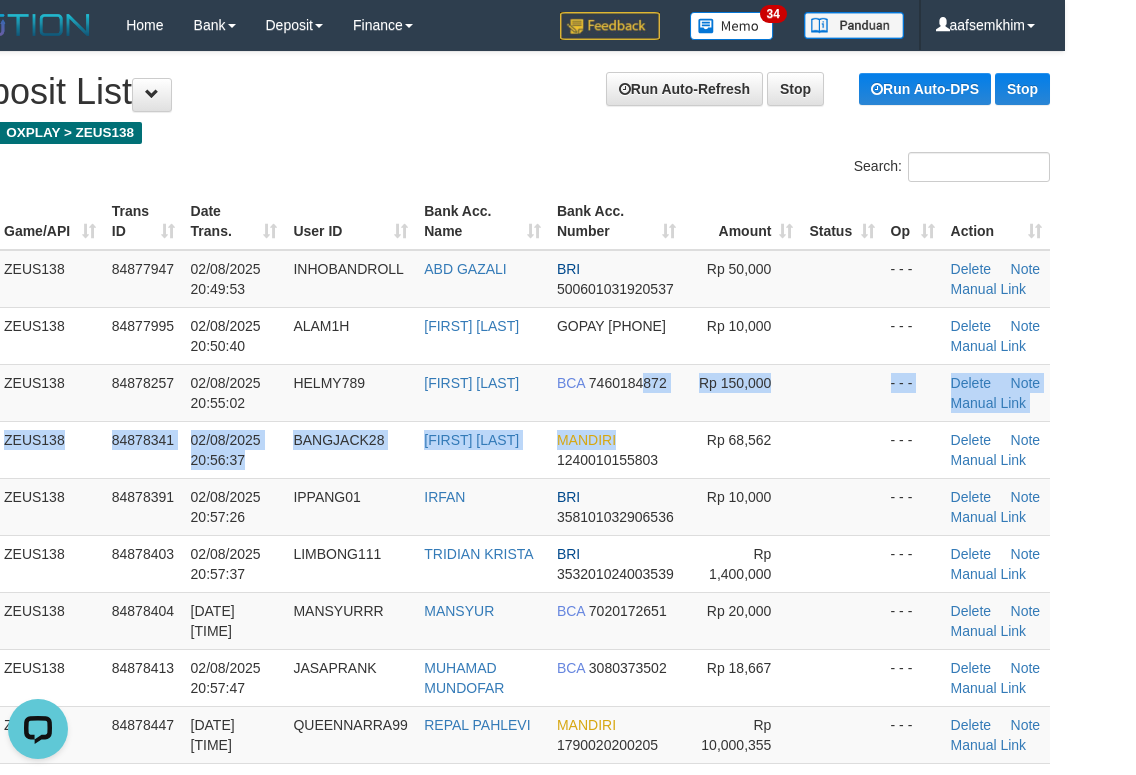 drag, startPoint x: 668, startPoint y: 426, endPoint x: 1144, endPoint y: 460, distance: 477.21274 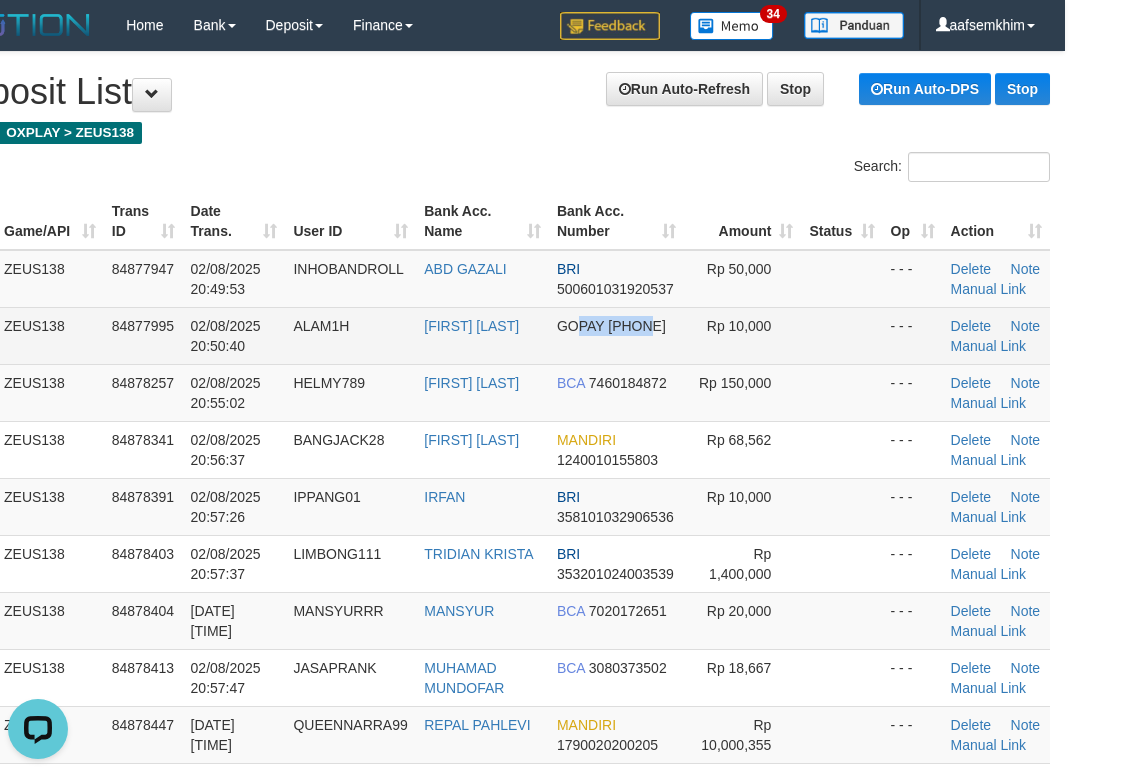 click on "GOPAY
082296846320" at bounding box center (616, 335) 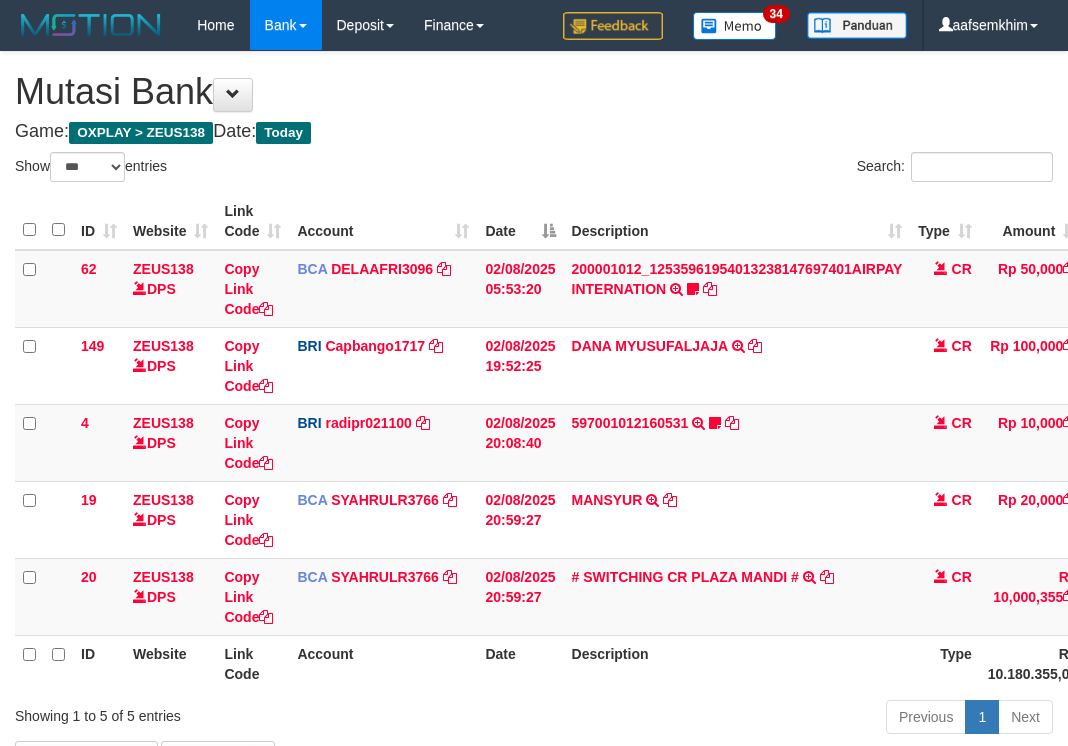 select on "***" 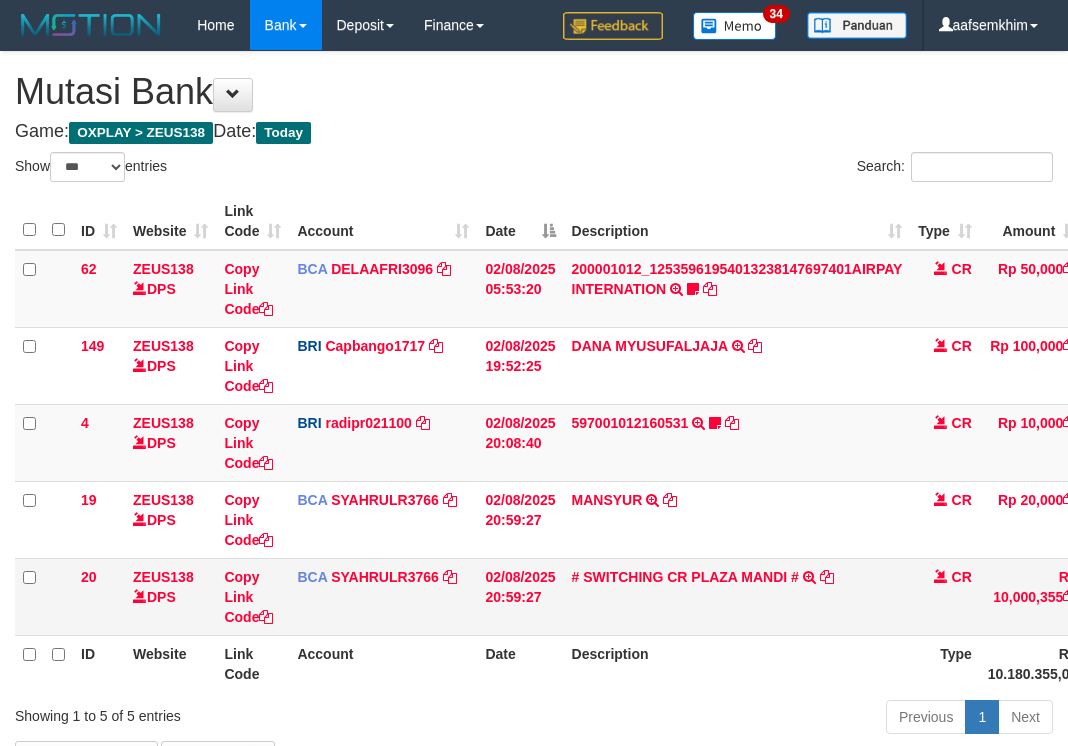 scroll, scrollTop: 0, scrollLeft: 0, axis: both 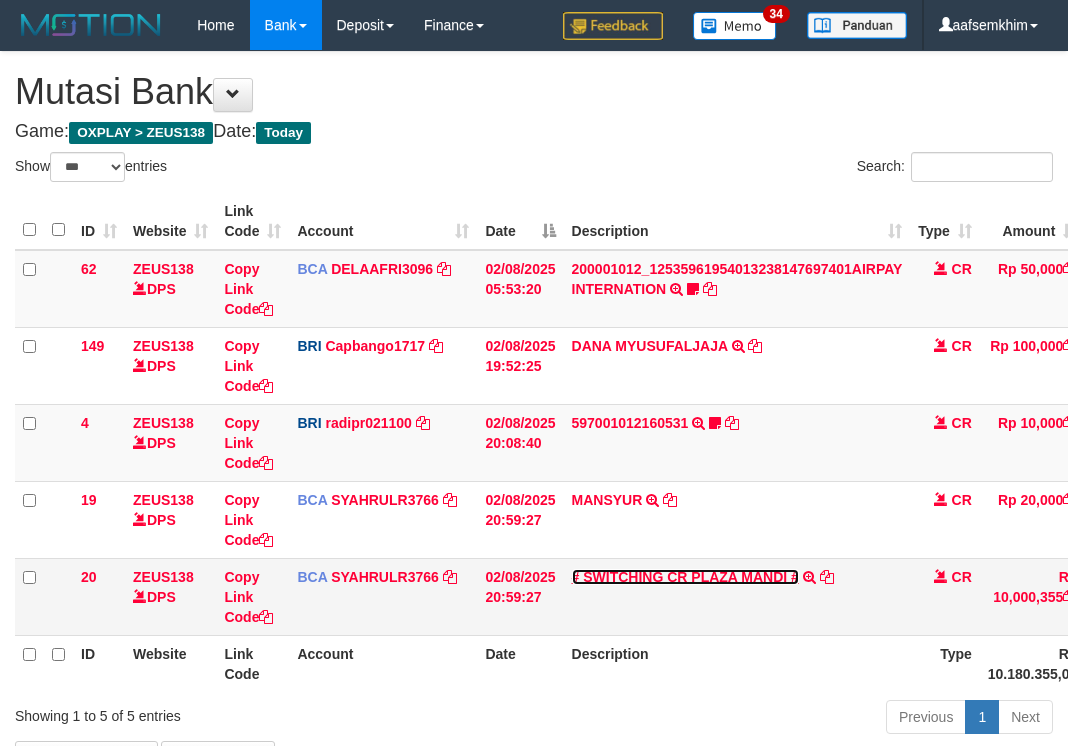 click on "# SWITCHING CR PLAZA MANDI #" at bounding box center [685, 577] 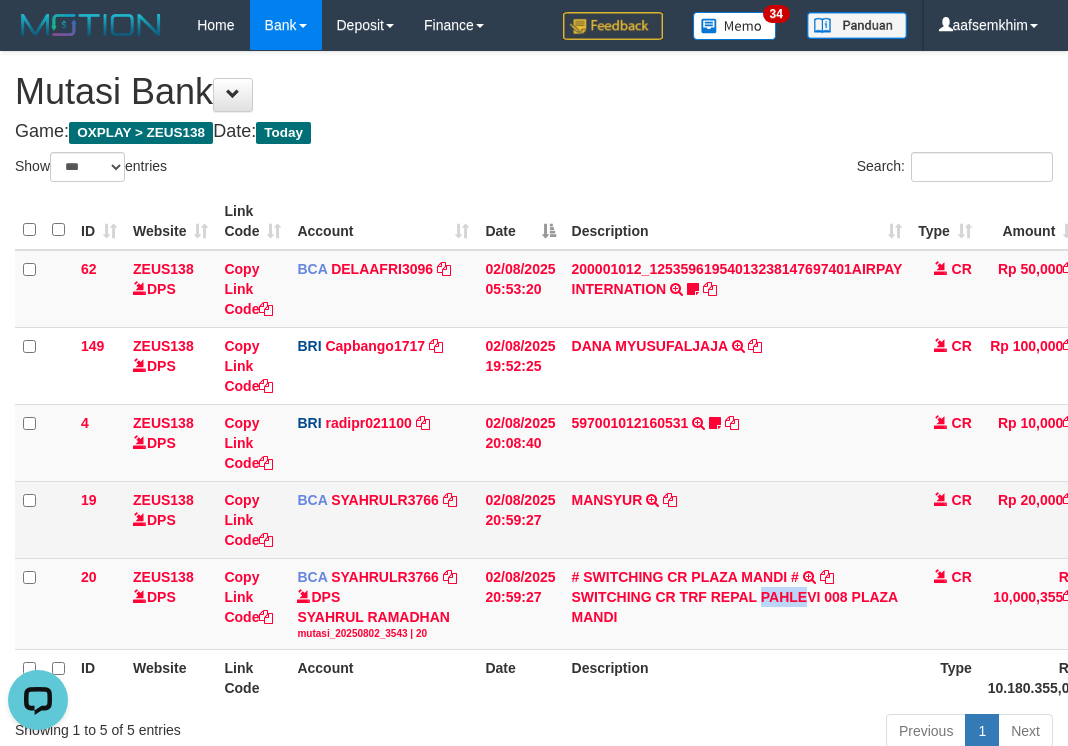 drag, startPoint x: 764, startPoint y: 590, endPoint x: 317, endPoint y: 491, distance: 457.83185 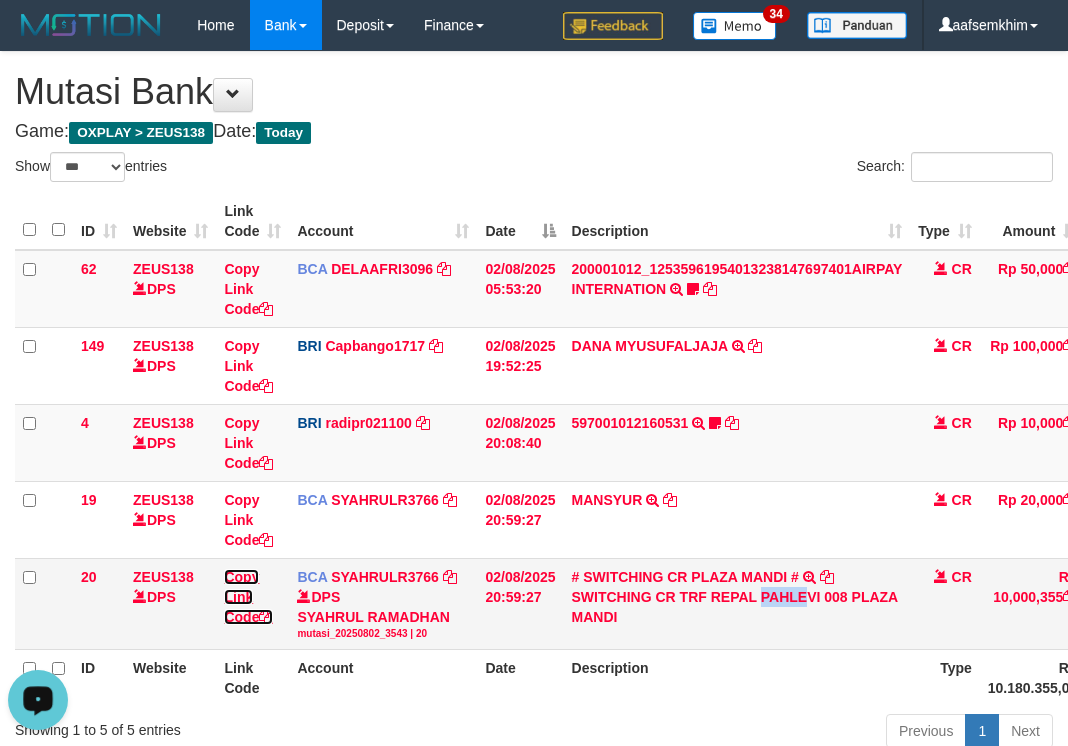 click on "Copy Link Code" at bounding box center [248, 597] 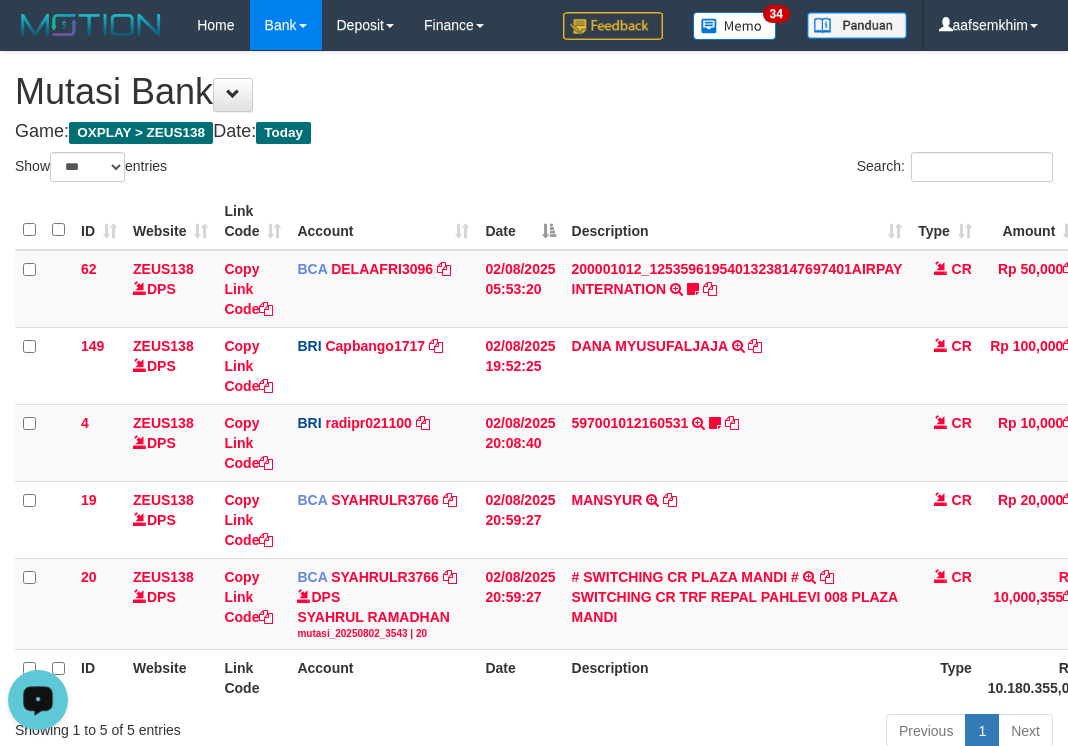scroll, scrollTop: 251, scrollLeft: 0, axis: vertical 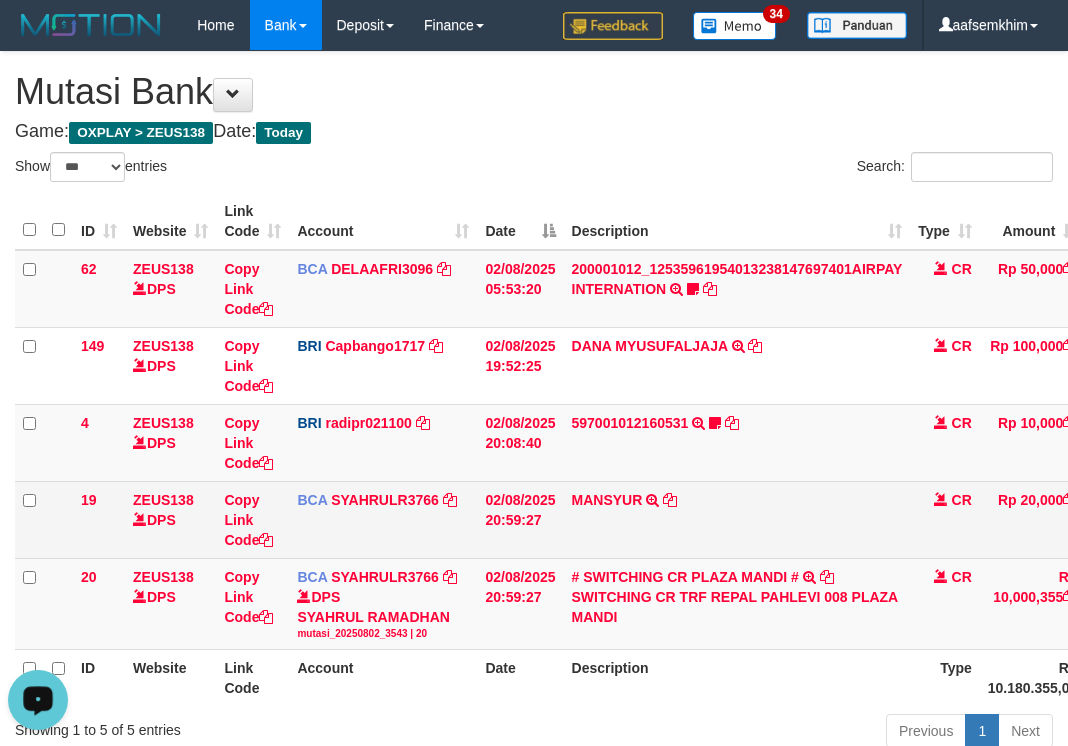 drag, startPoint x: 652, startPoint y: 545, endPoint x: 624, endPoint y: 538, distance: 28.86174 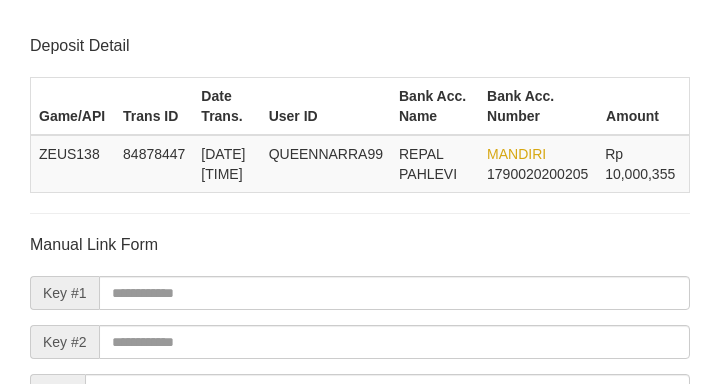 scroll, scrollTop: 254, scrollLeft: 0, axis: vertical 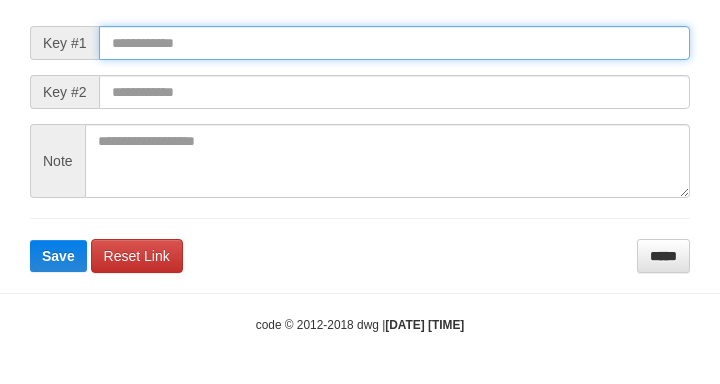 paste on "**********" 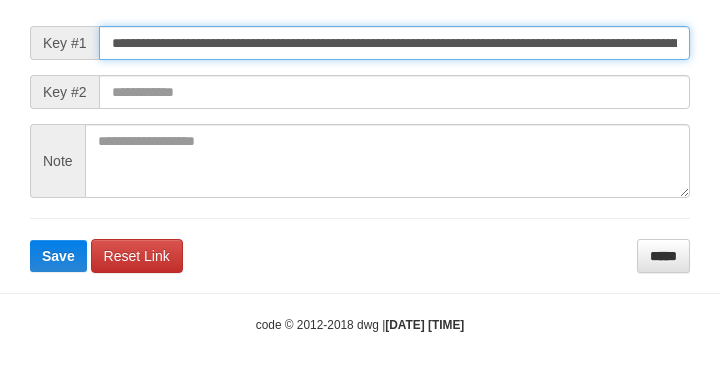 click on "**********" at bounding box center (394, 43) 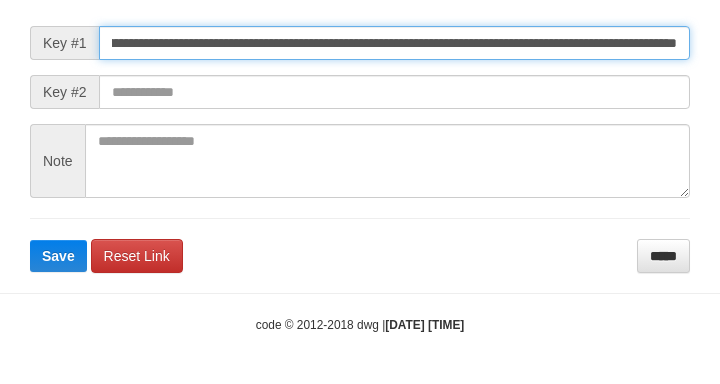 type on "**********" 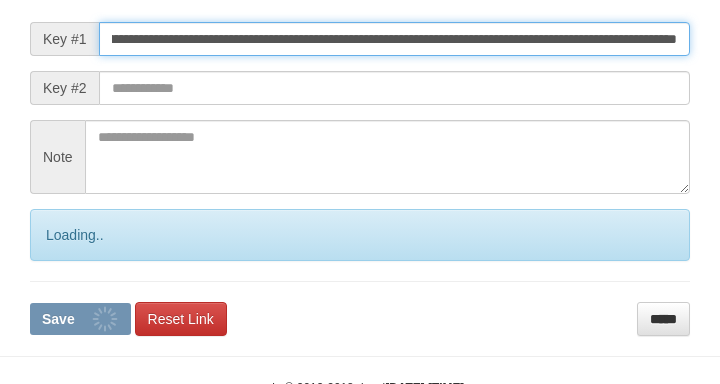 click on "Save" at bounding box center [80, 319] 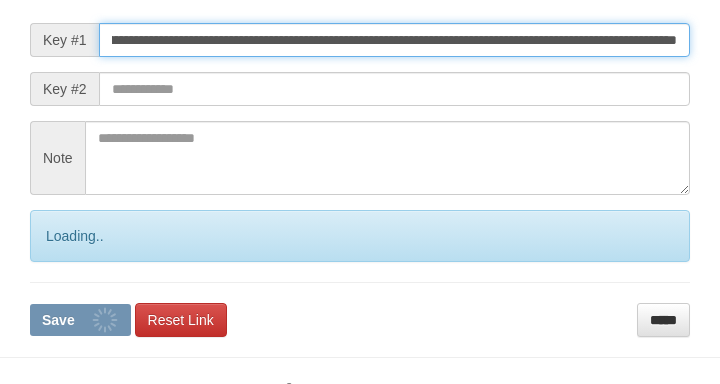 click on "**********" at bounding box center (394, 40) 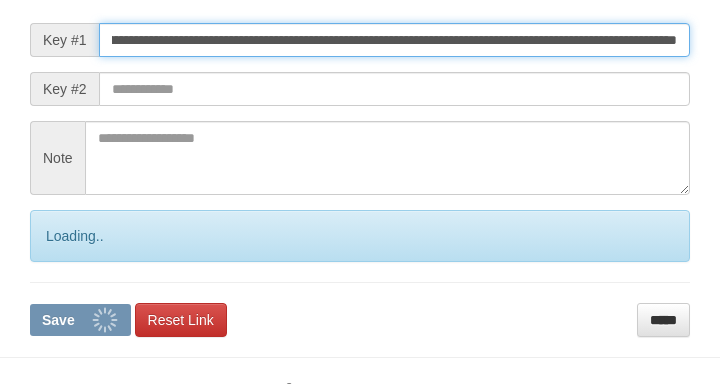 click on "Save" at bounding box center [80, 320] 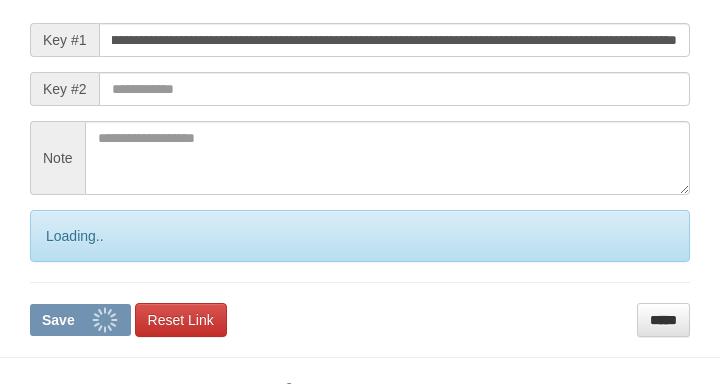 scroll, scrollTop: 0, scrollLeft: 0, axis: both 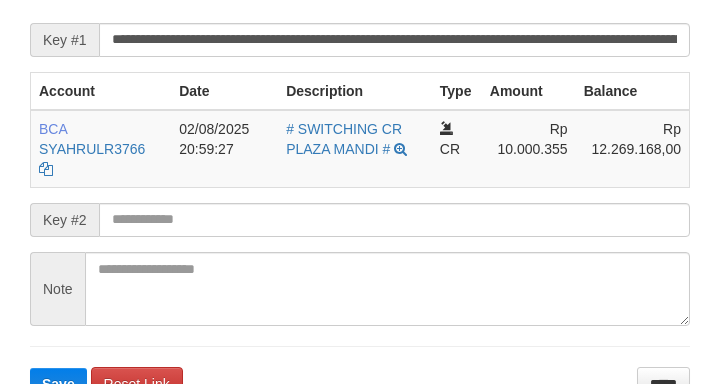 click on "**********" at bounding box center [394, 40] 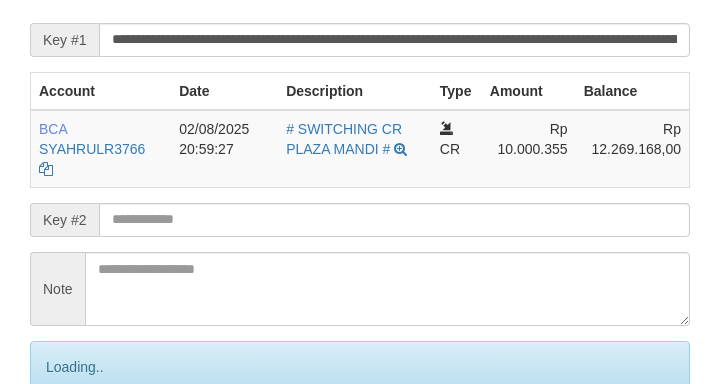 click on "Save" at bounding box center (80, 451) 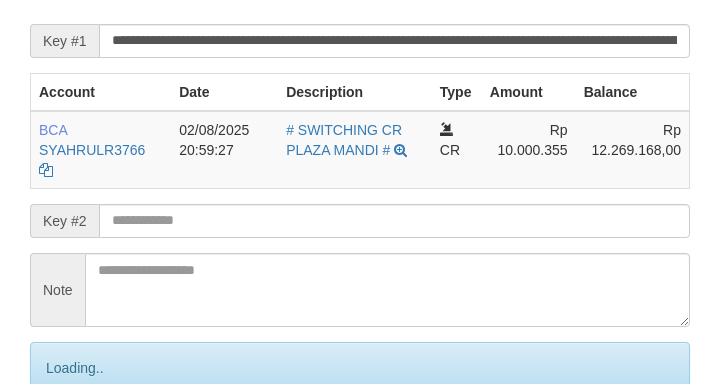 click on "**********" at bounding box center (360, 224) 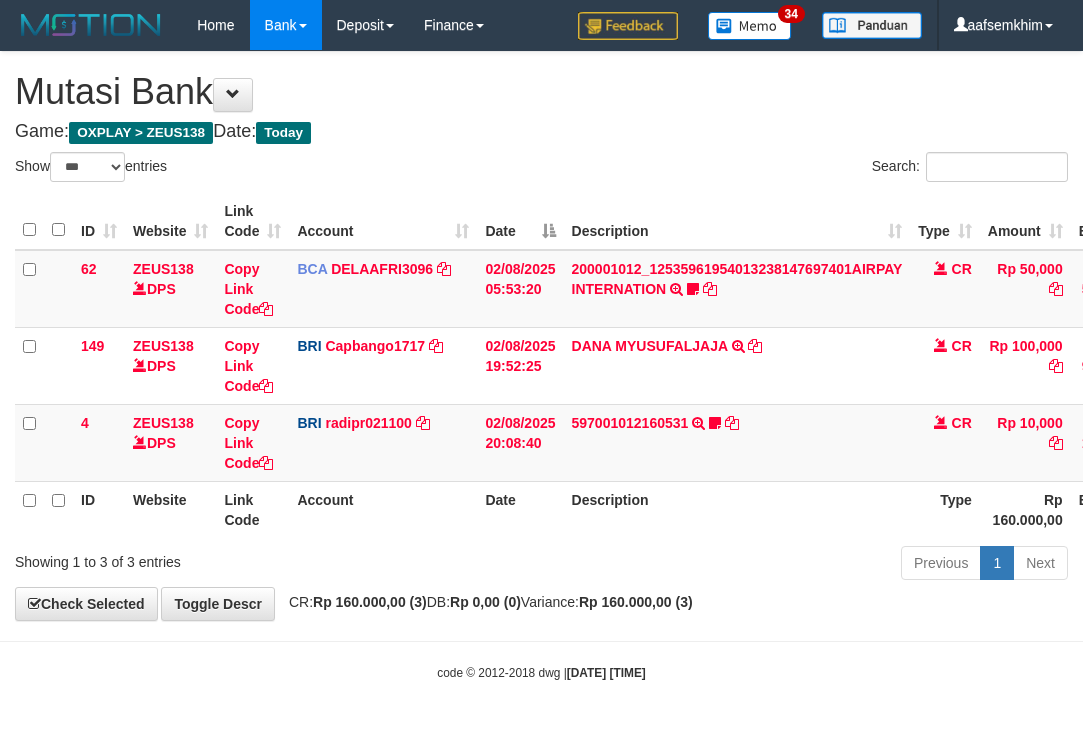 select on "***" 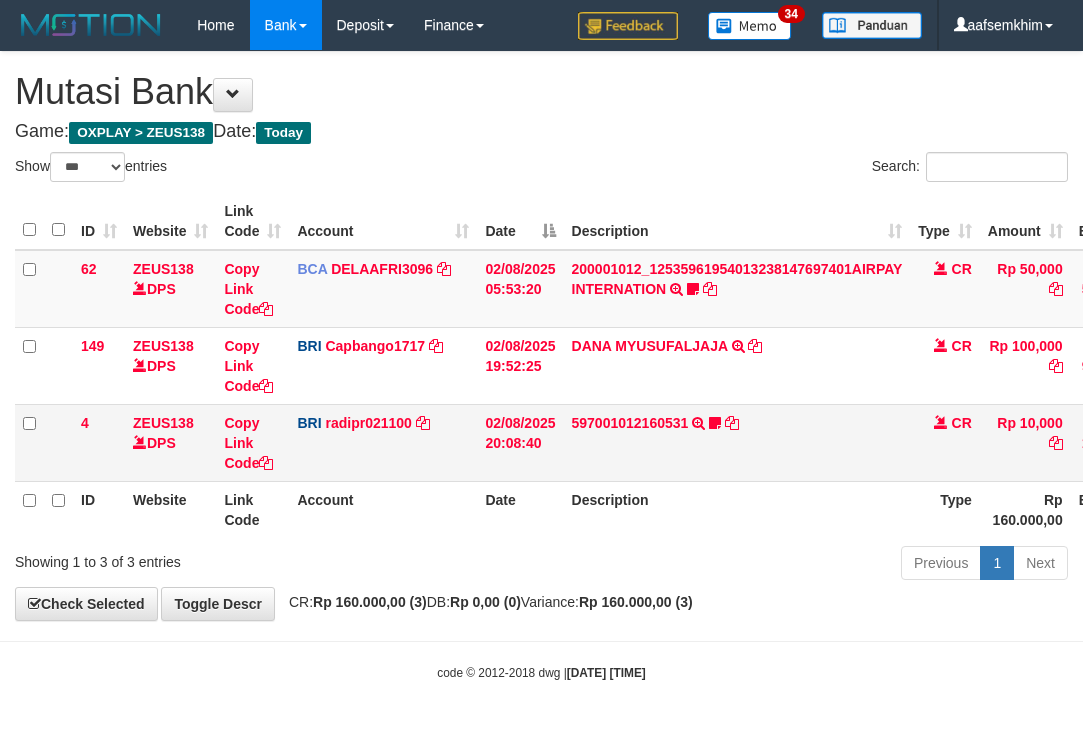 click on "597001012160531            TRANSFER NBMB 597001012160531 TO REYNALDI ADI PRATAMA    Cewekcancer83" at bounding box center [737, 442] 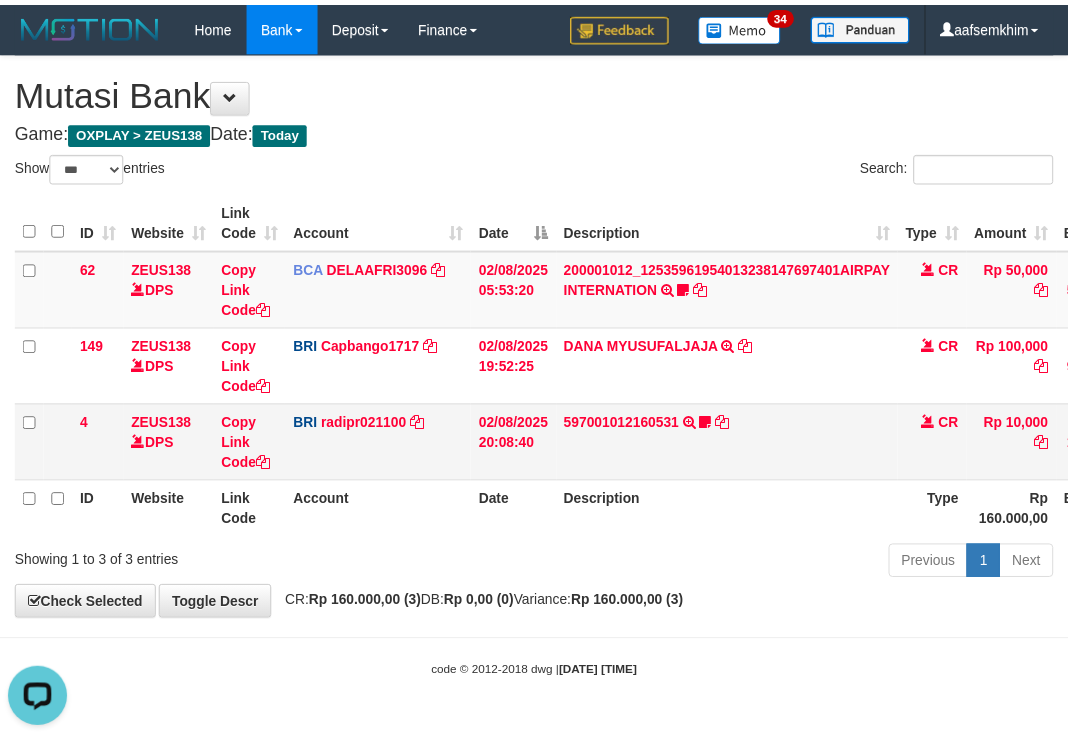 scroll, scrollTop: 0, scrollLeft: 0, axis: both 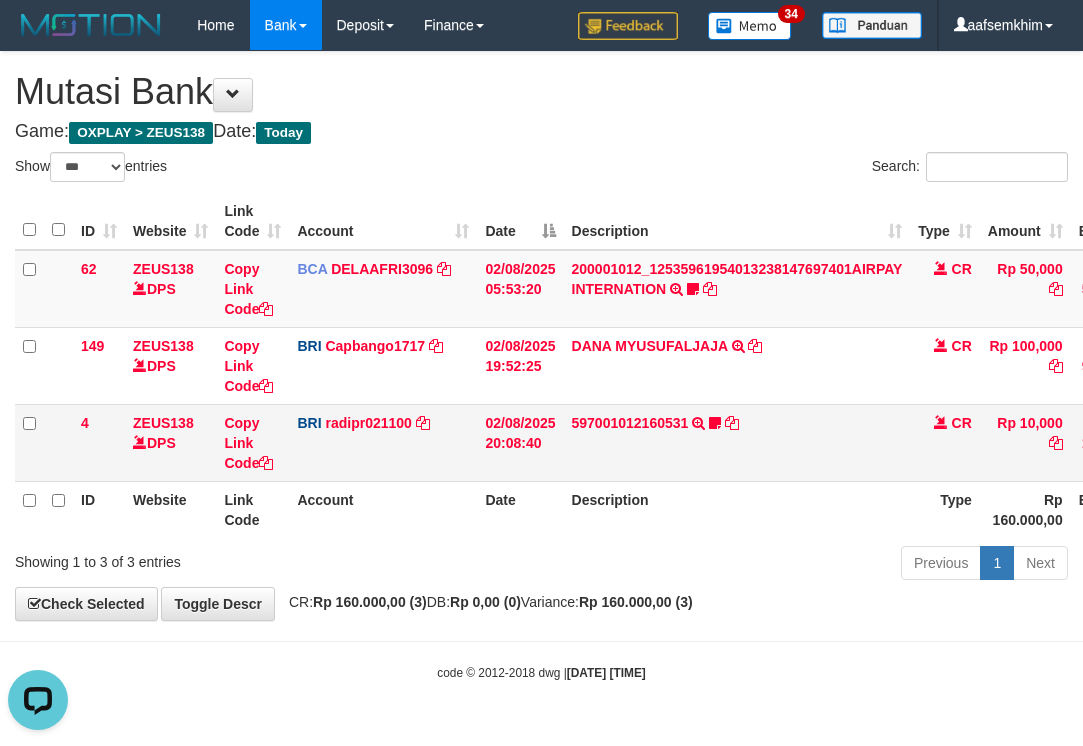 click on "597001012160531            TRANSFER NBMB 597001012160531 TO REYNALDI ADI PRATAMA    Cewekcancer83" at bounding box center [737, 442] 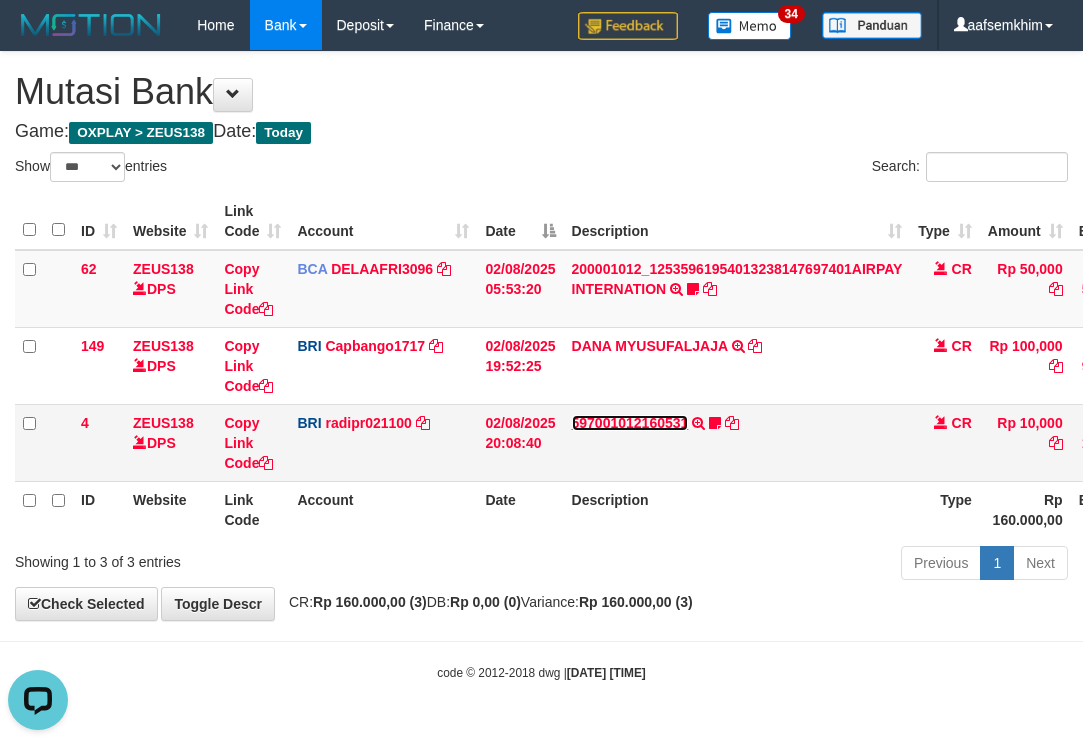 click on "597001012160531" at bounding box center (630, 423) 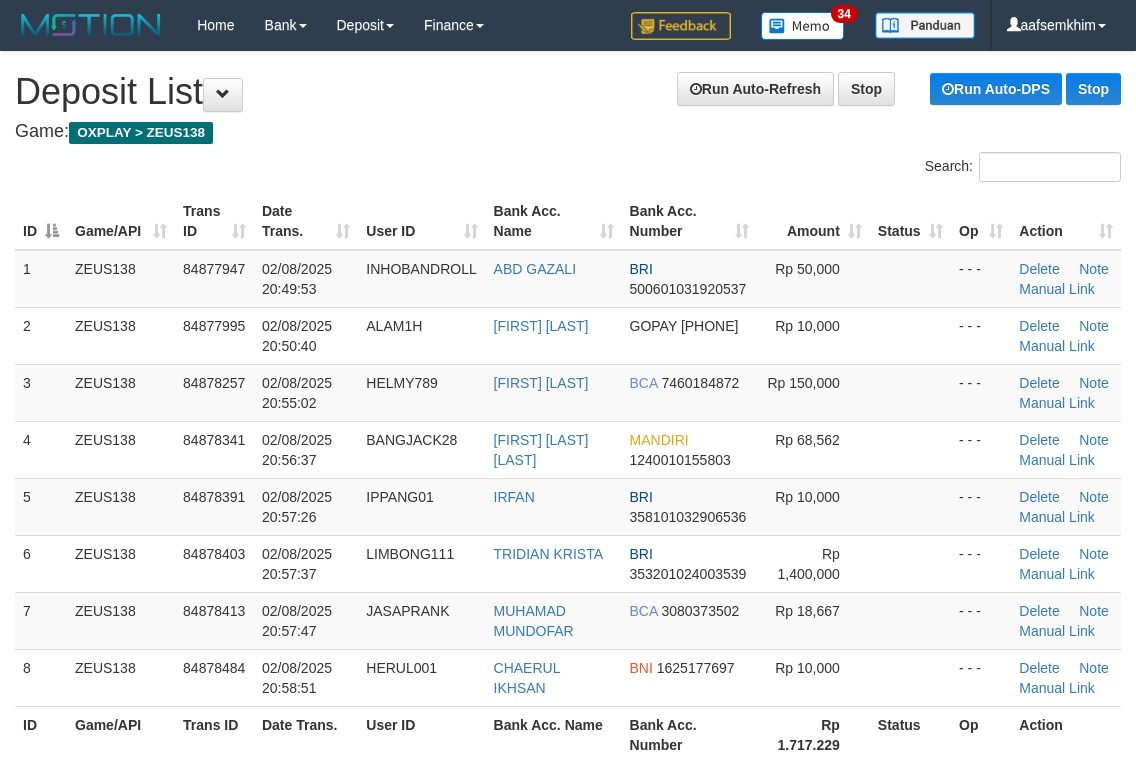 scroll, scrollTop: 0, scrollLeft: 71, axis: horizontal 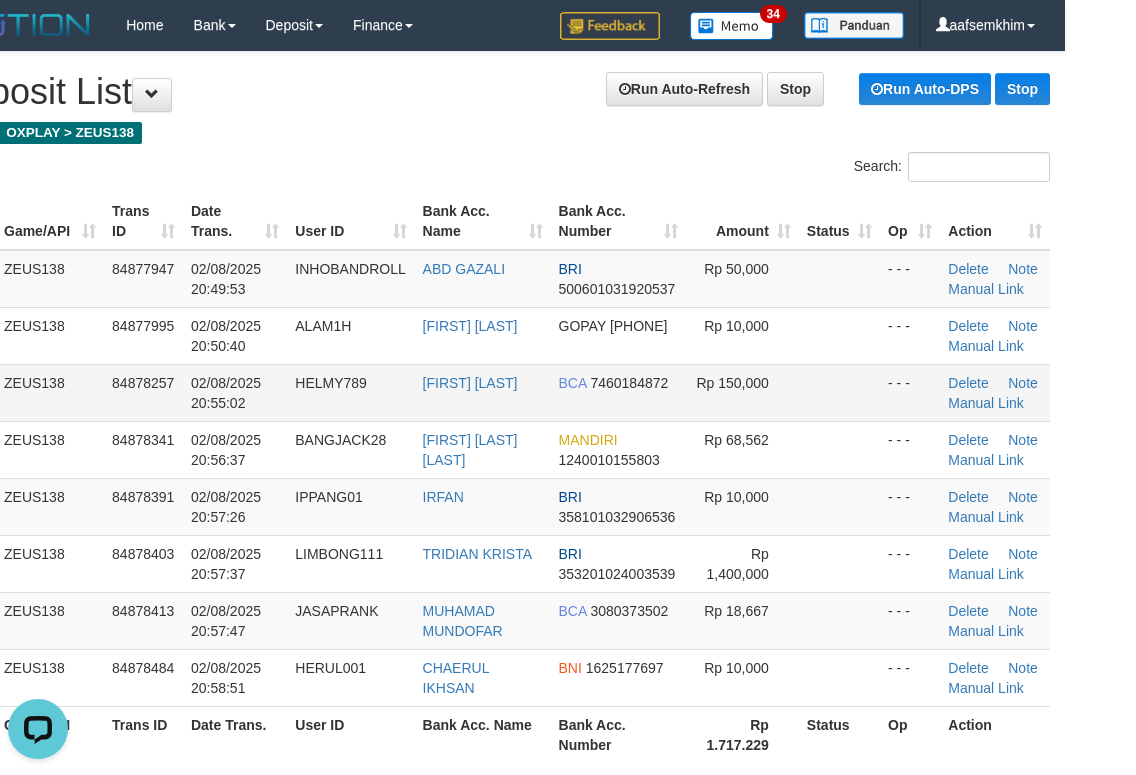click on "02/08/2025 20:55:02" at bounding box center (226, 393) 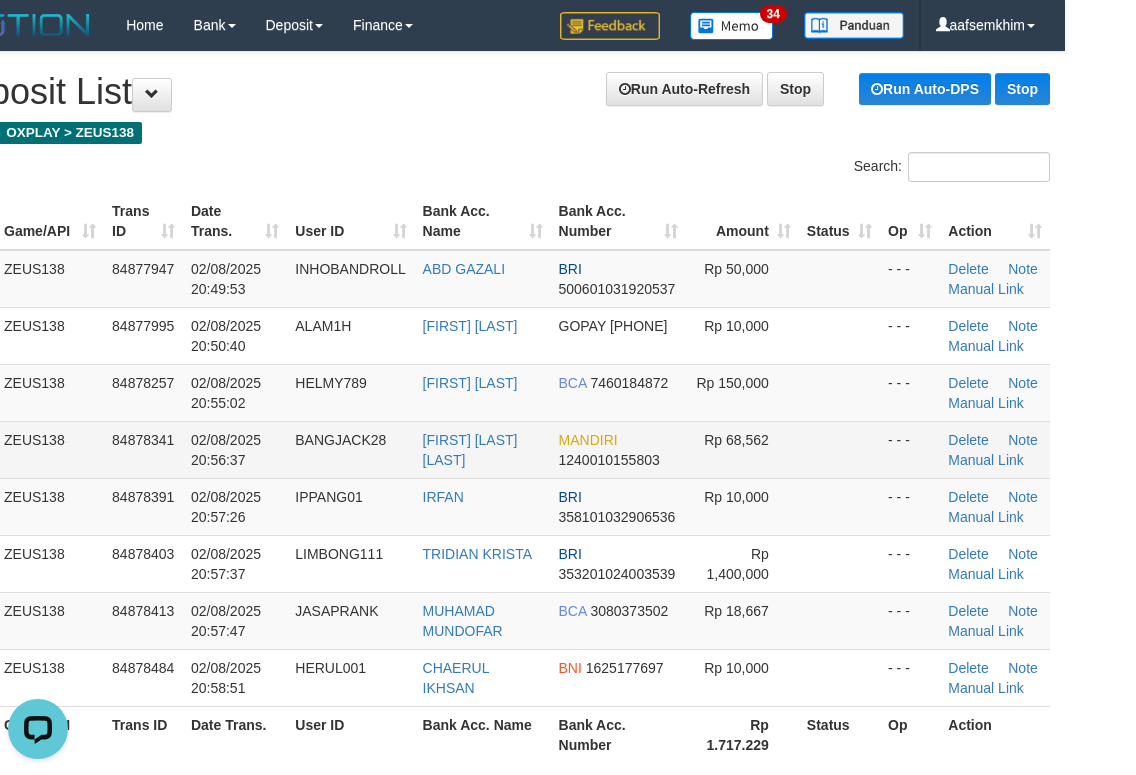 click on "02/08/2025 20:56:37" at bounding box center (235, 449) 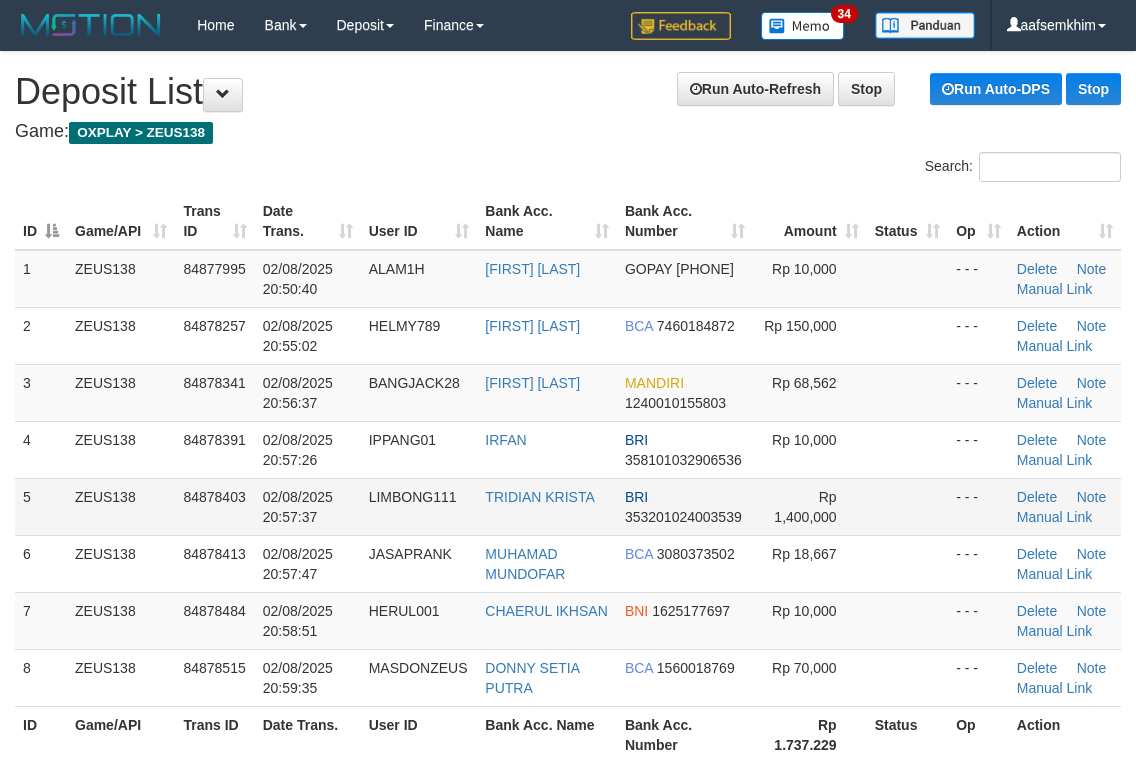 scroll, scrollTop: 0, scrollLeft: 71, axis: horizontal 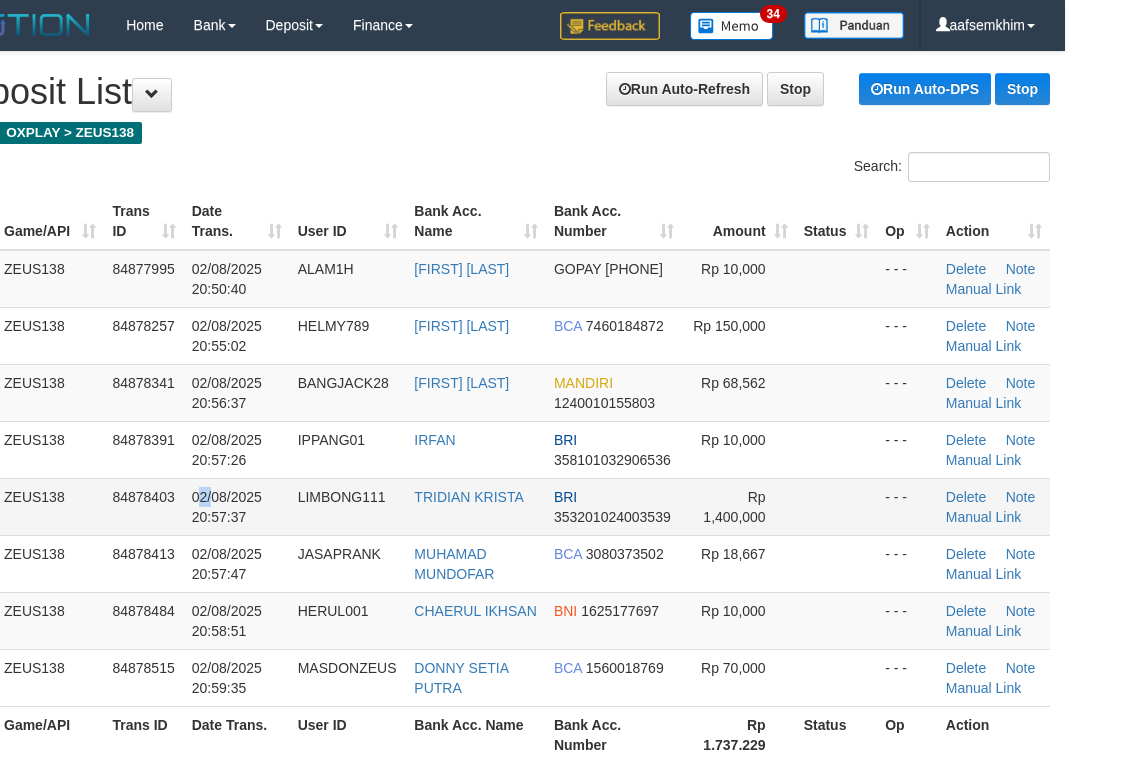 drag, startPoint x: 211, startPoint y: 485, endPoint x: 179, endPoint y: 499, distance: 34.928497 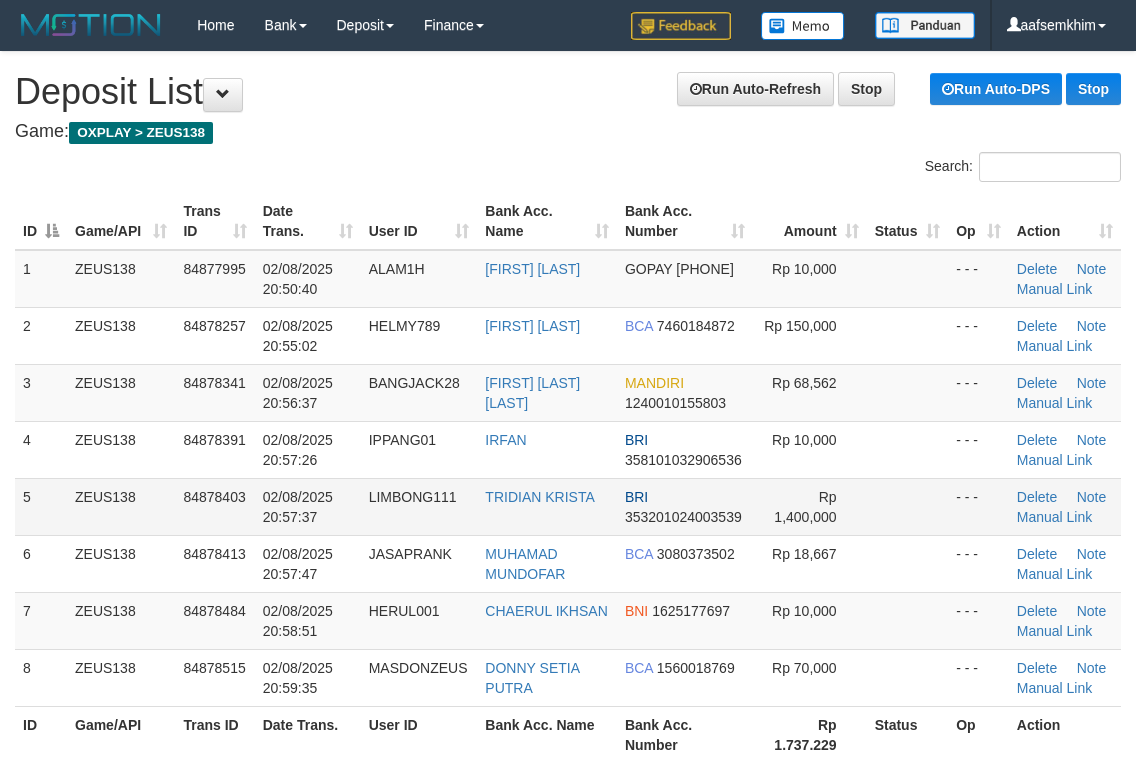 scroll, scrollTop: 0, scrollLeft: 71, axis: horizontal 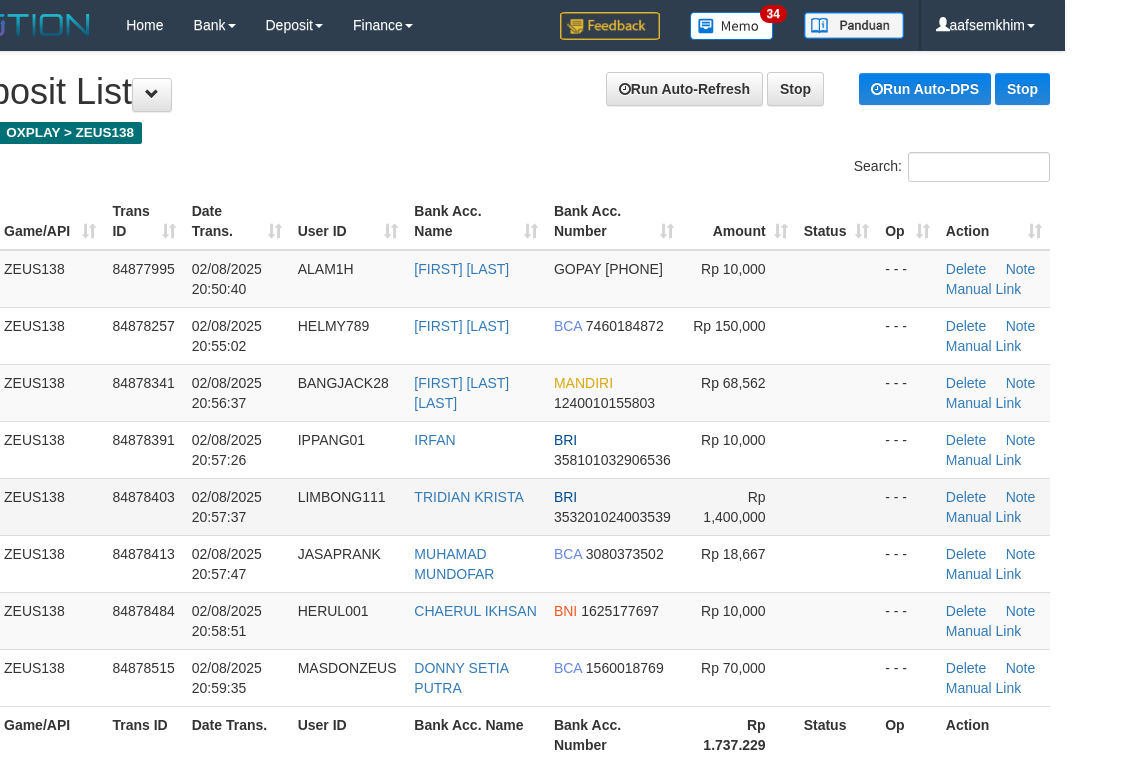 click on "LIMBONG111" at bounding box center (348, 506) 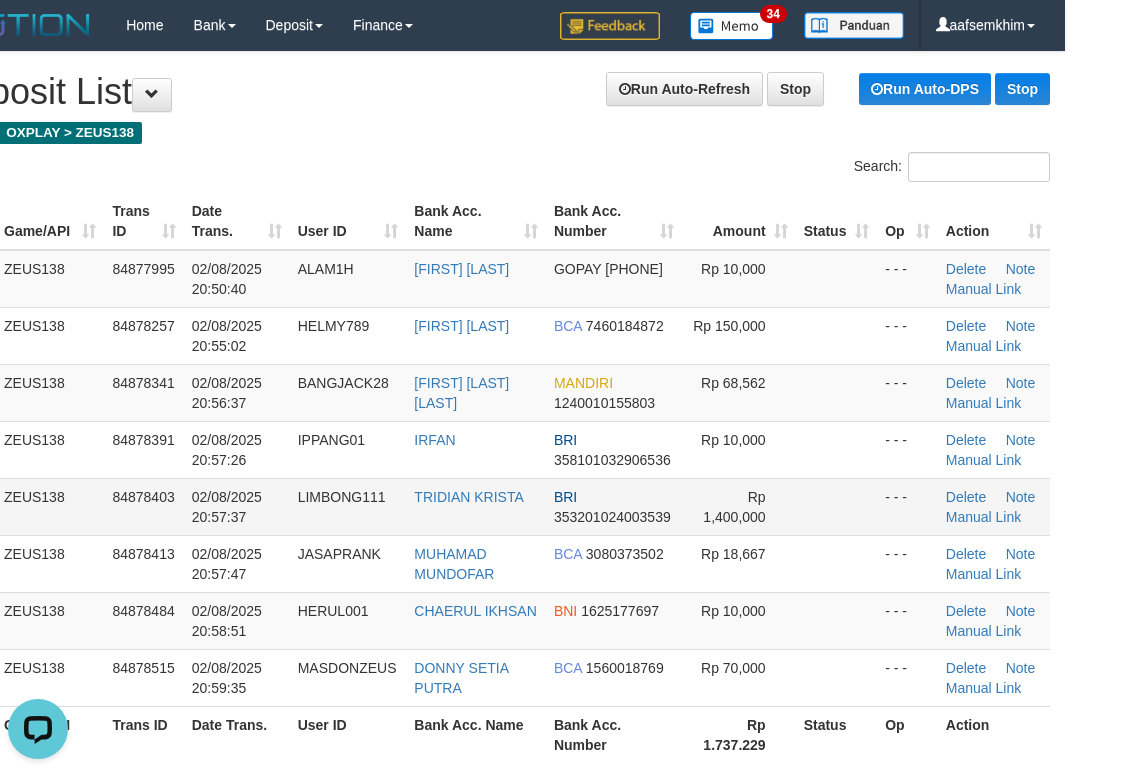 scroll, scrollTop: 0, scrollLeft: 0, axis: both 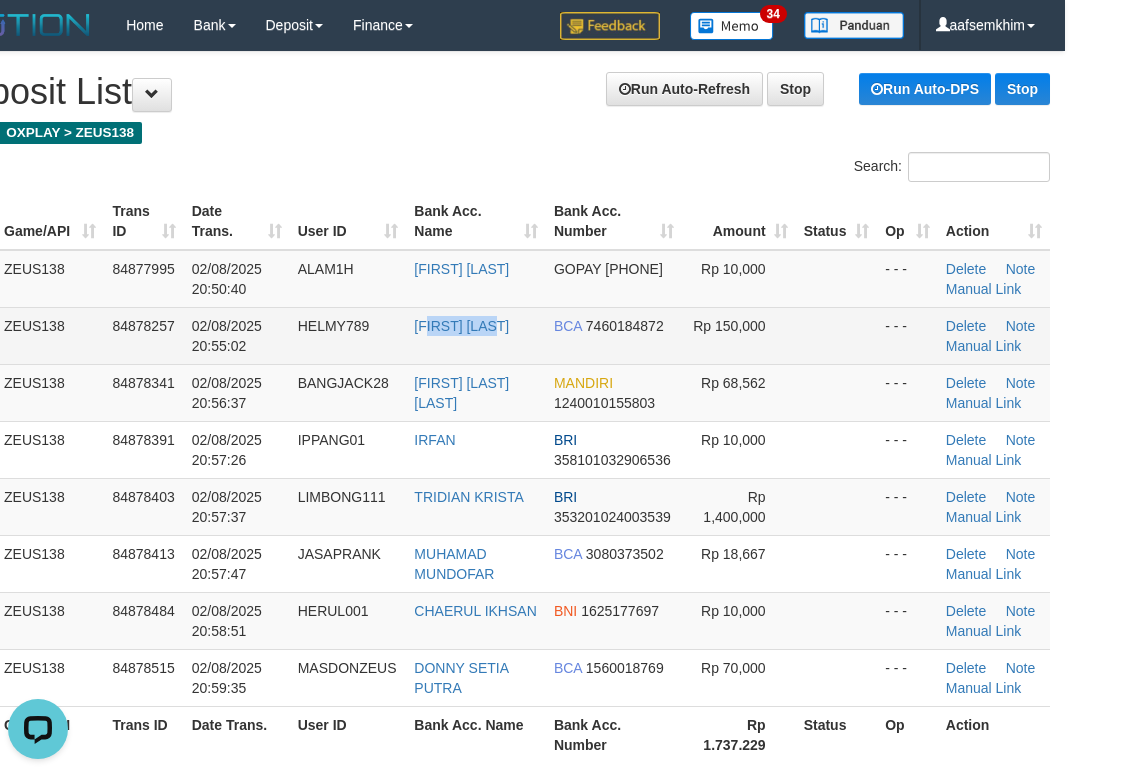 drag, startPoint x: 435, startPoint y: 330, endPoint x: 1035, endPoint y: 341, distance: 600.1008 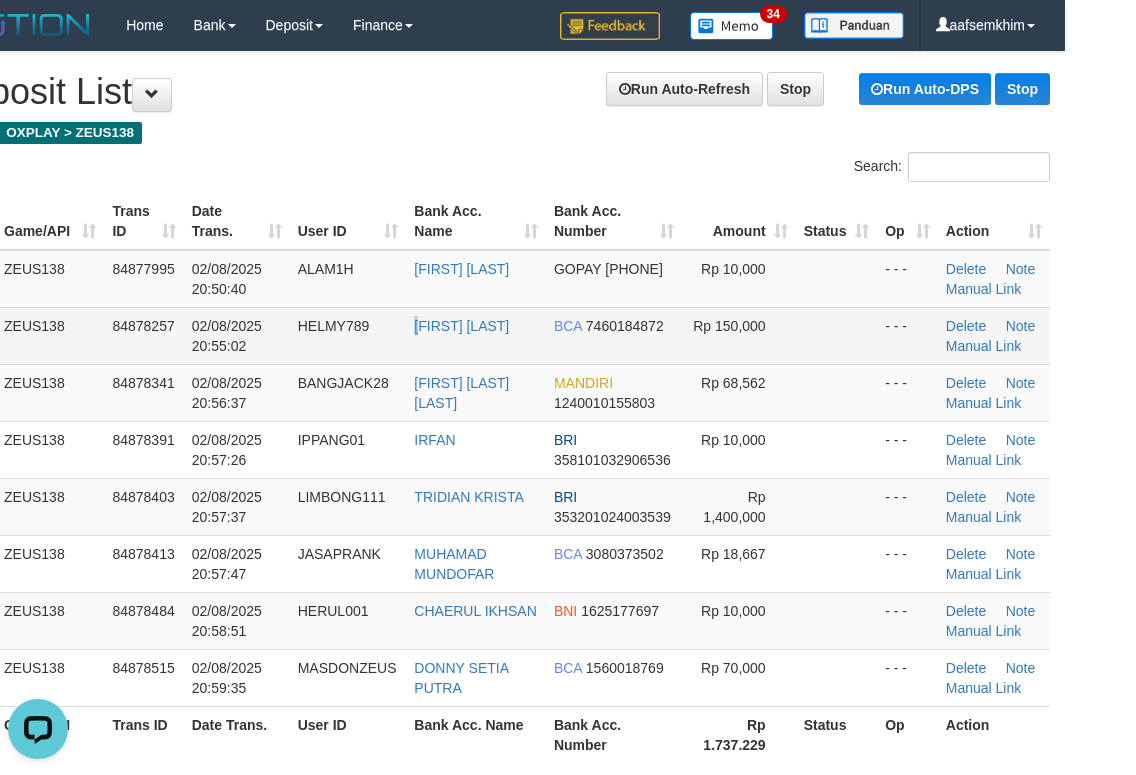 click on "HELMY ELISSA" at bounding box center (476, 335) 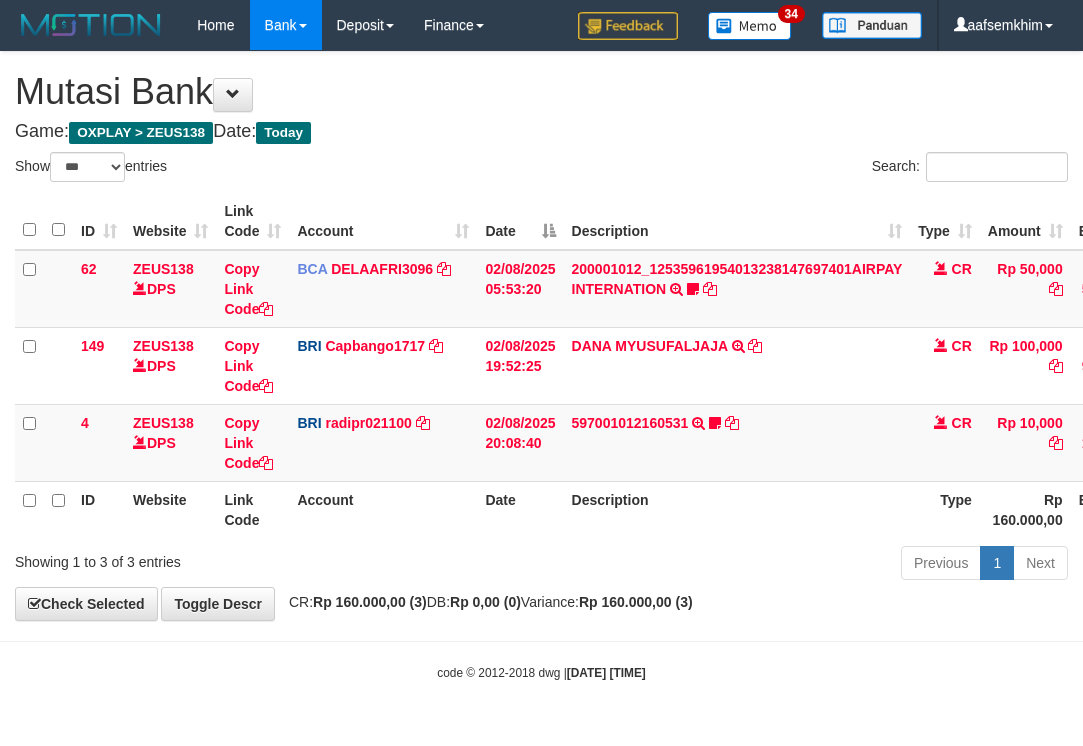 select on "***" 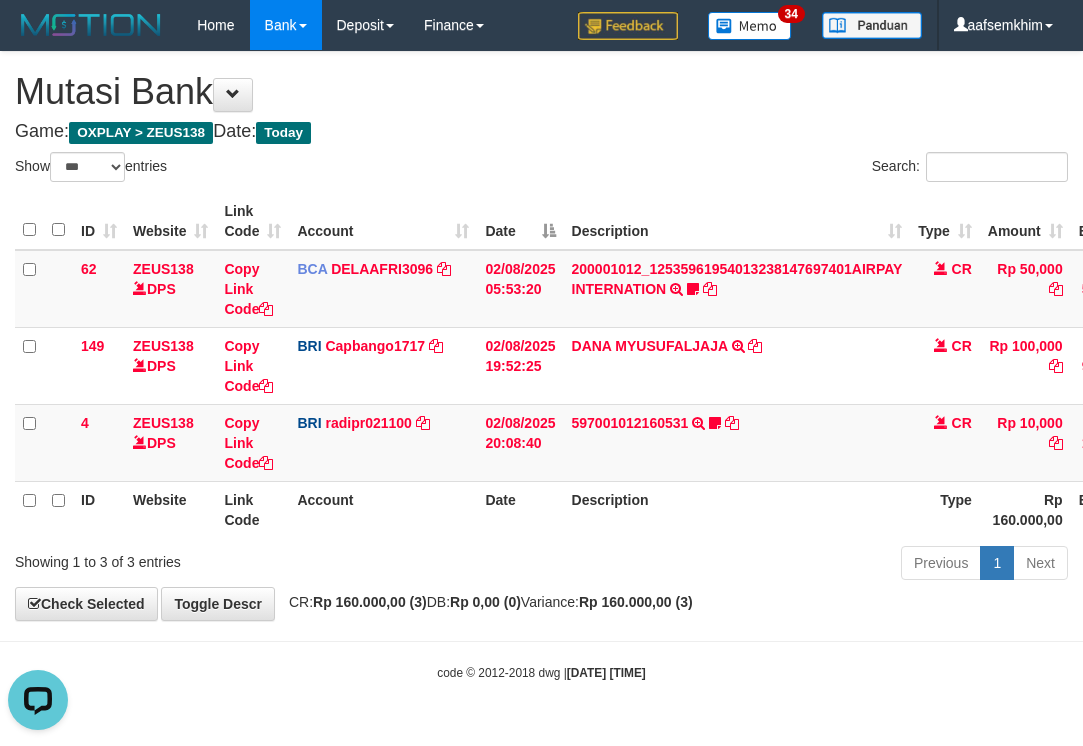 scroll, scrollTop: 0, scrollLeft: 0, axis: both 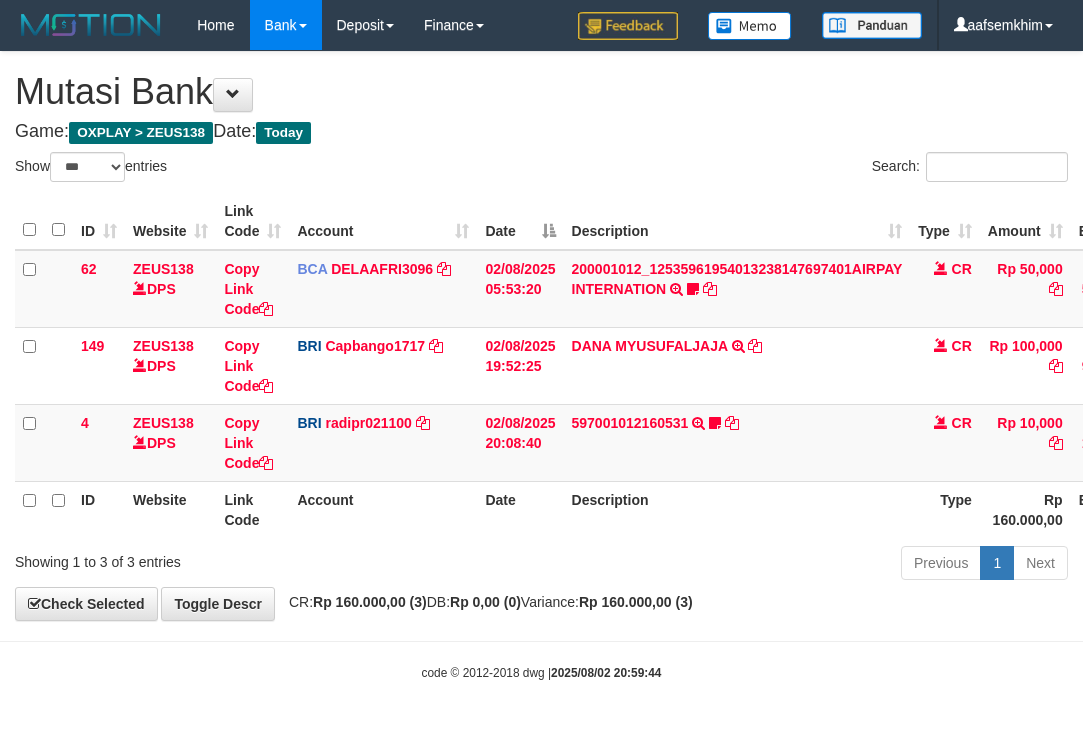 select on "***" 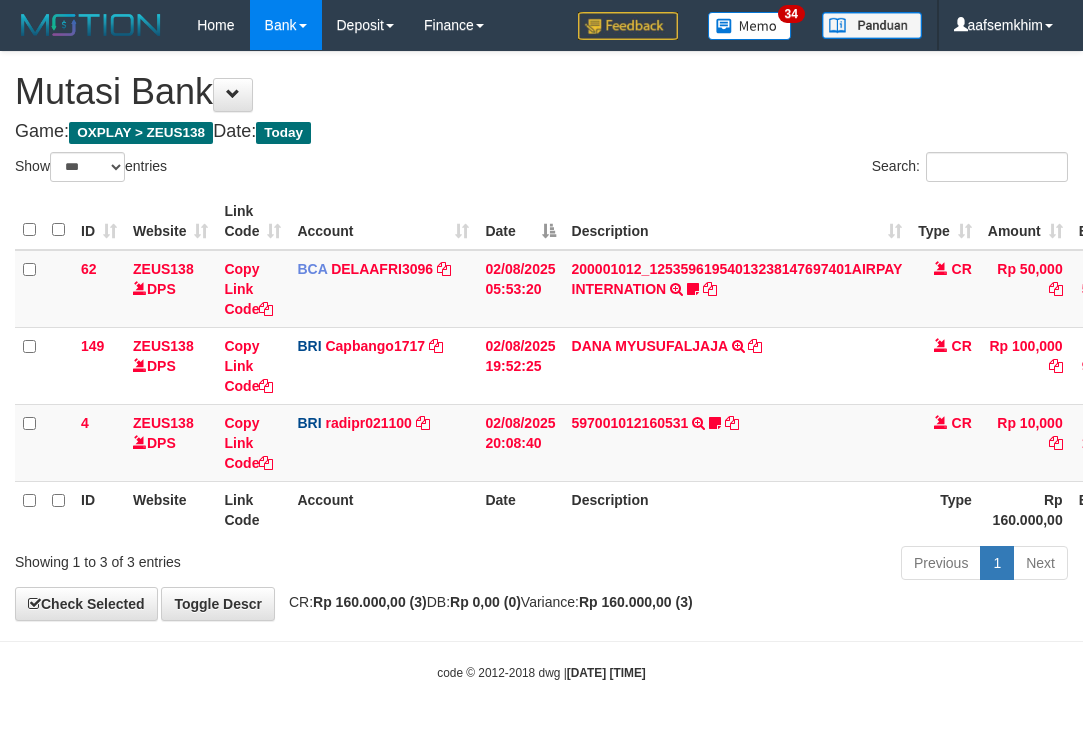 select on "***" 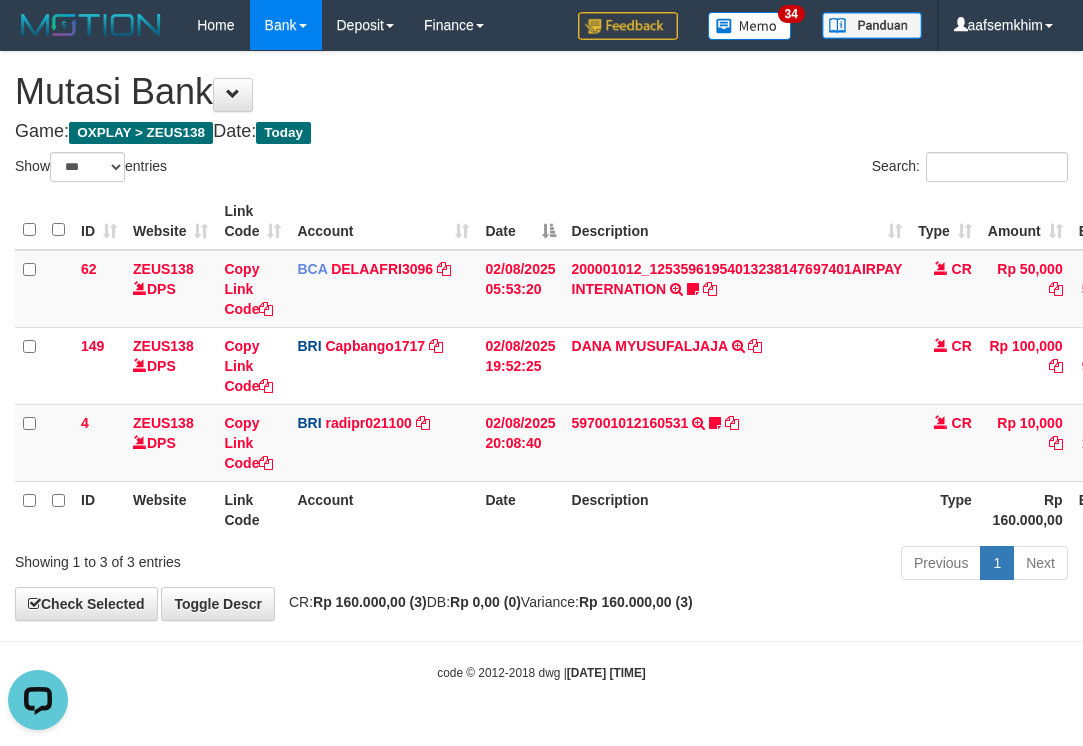 scroll, scrollTop: 0, scrollLeft: 0, axis: both 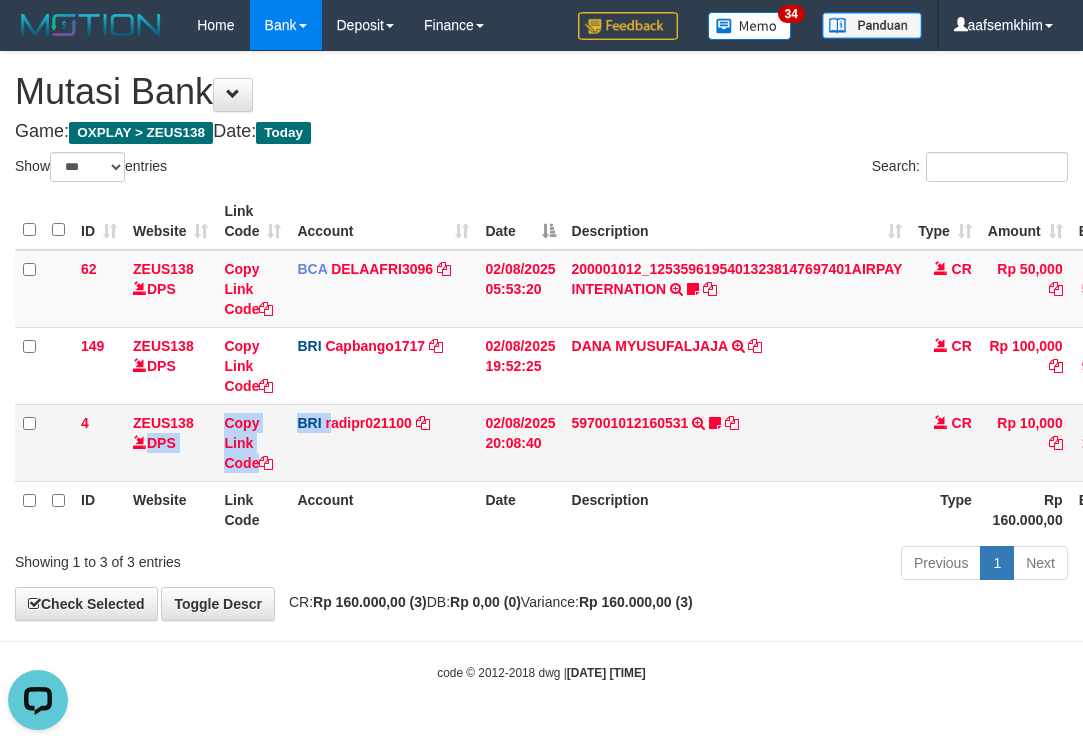 click on "4
ZEUS138    DPS
Copy Link Code
BRI
radipr021100
DPS
[FIRST] [LAST]
mutasi_[DATE]_[NUMBER] | 4
mutasi_[DATE]_[NUMBER] | 4
[DATE] [TIME]
[ACCOUNT_NUMBER]            TRANSFER NBMB [ACCOUNT_NUMBER] TO [FIRST] [LAST]  [USERNAME]
CR
Rp 10,000
Rp 141,081
N
Note
Check" at bounding box center [648, 442] 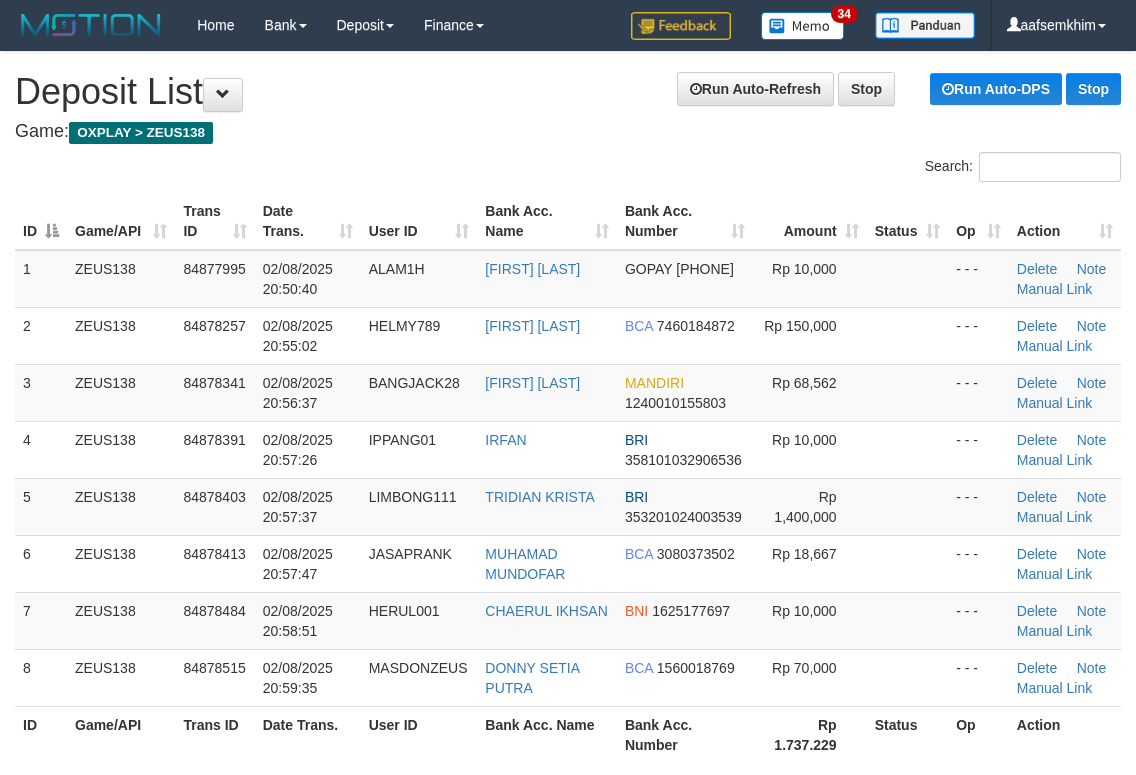 scroll, scrollTop: 0, scrollLeft: 71, axis: horizontal 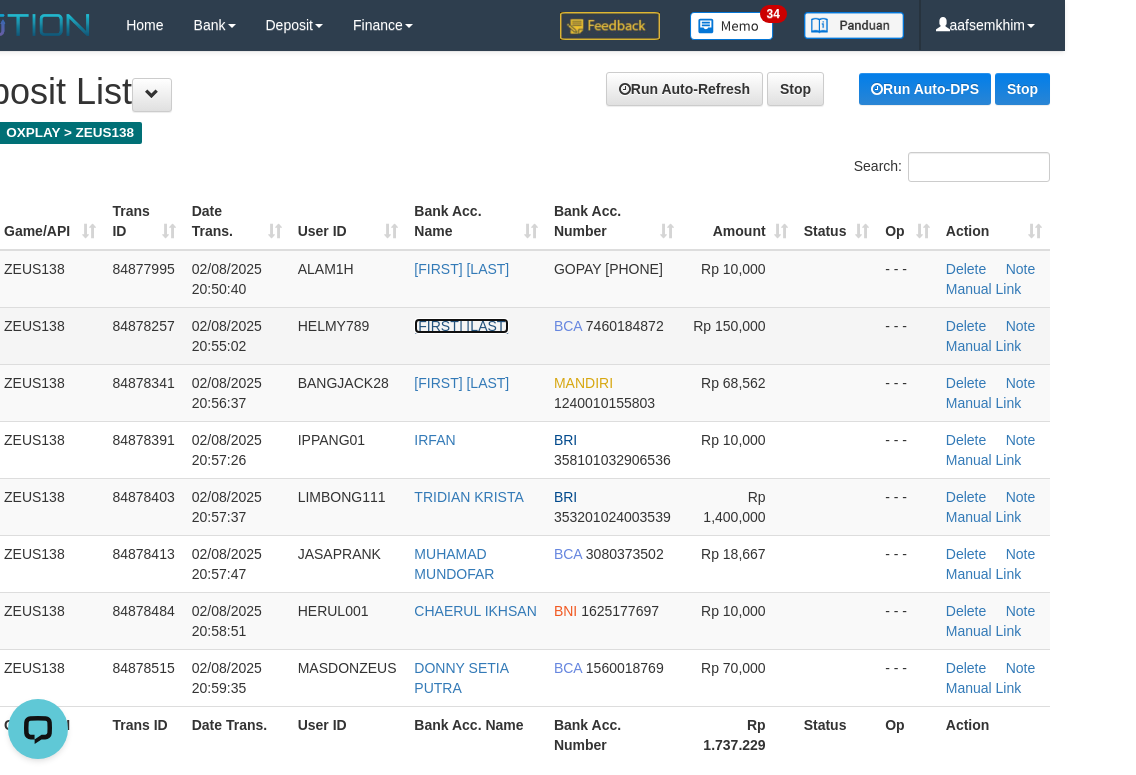 click on "[FIRST] [LAST]" at bounding box center (461, 326) 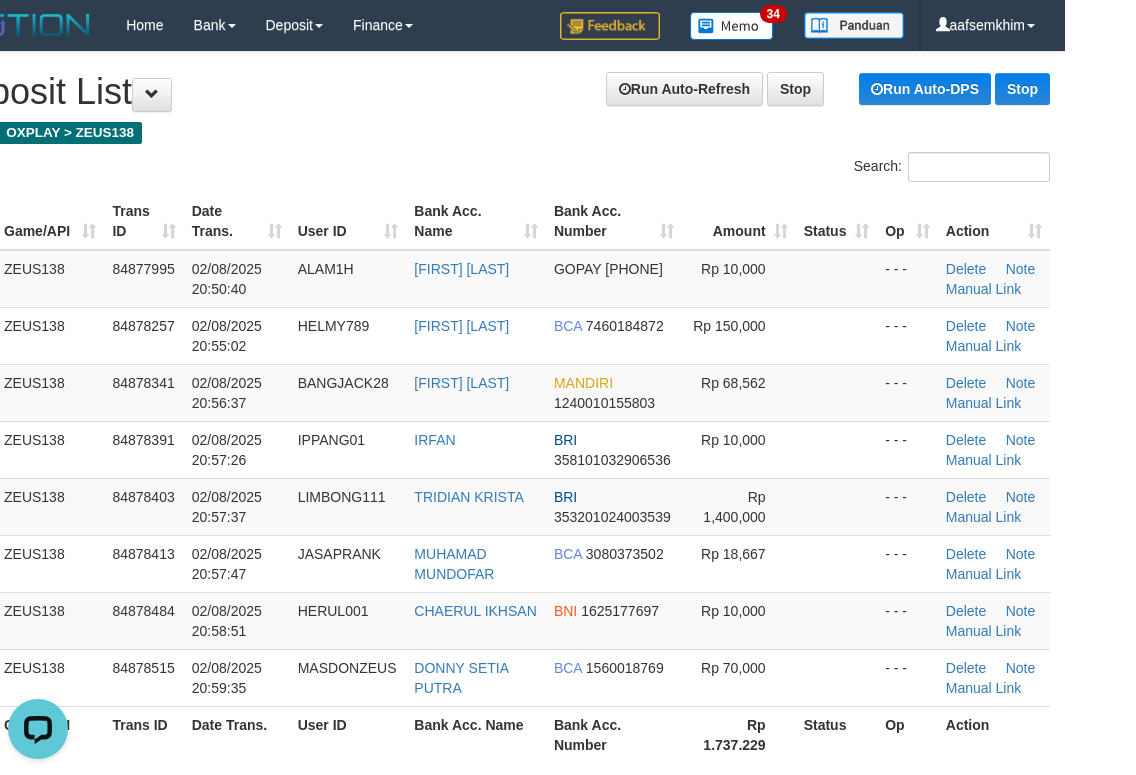 drag, startPoint x: 655, startPoint y: 296, endPoint x: 1144, endPoint y: 360, distance: 493.17035 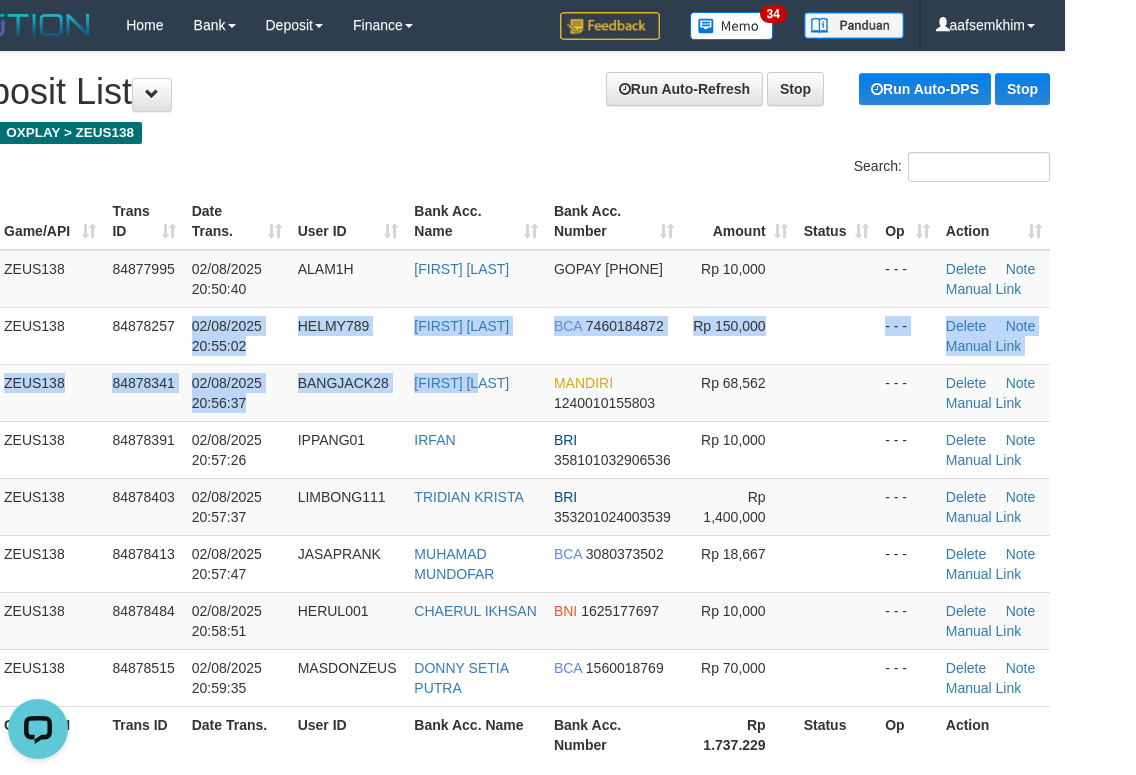 drag, startPoint x: 155, startPoint y: 336, endPoint x: 1137, endPoint y: 413, distance: 985.0142 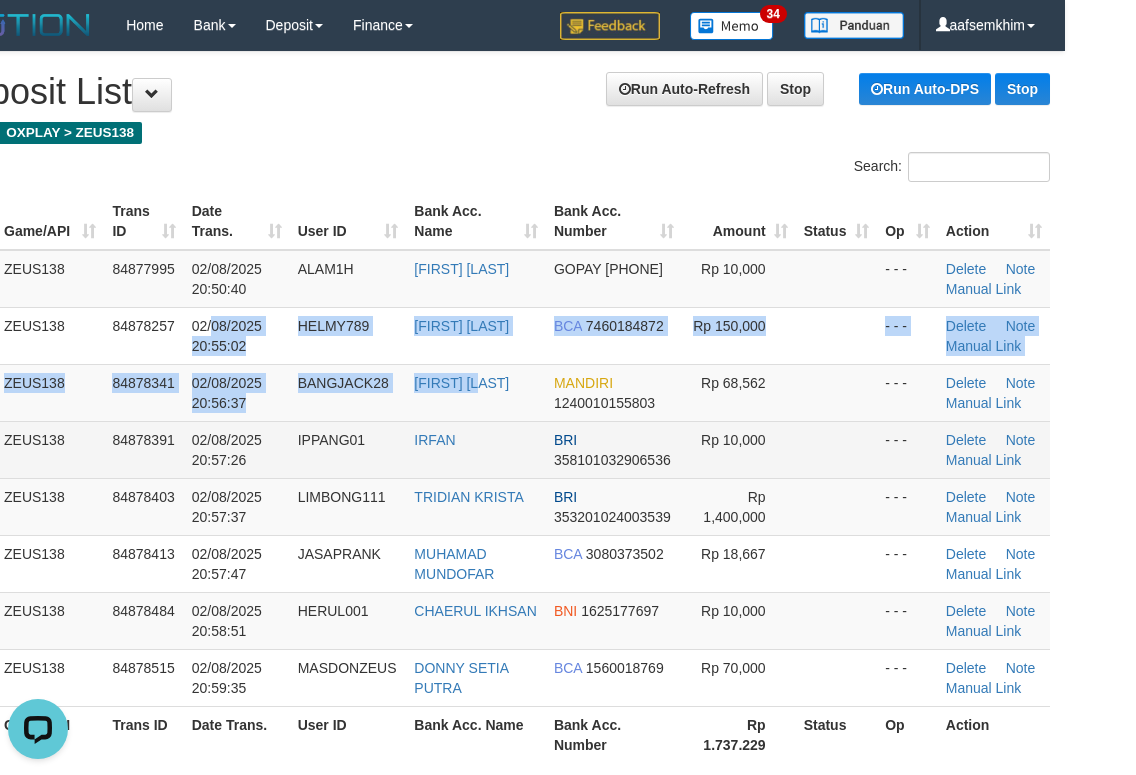 click on "IRFAN" at bounding box center (476, 449) 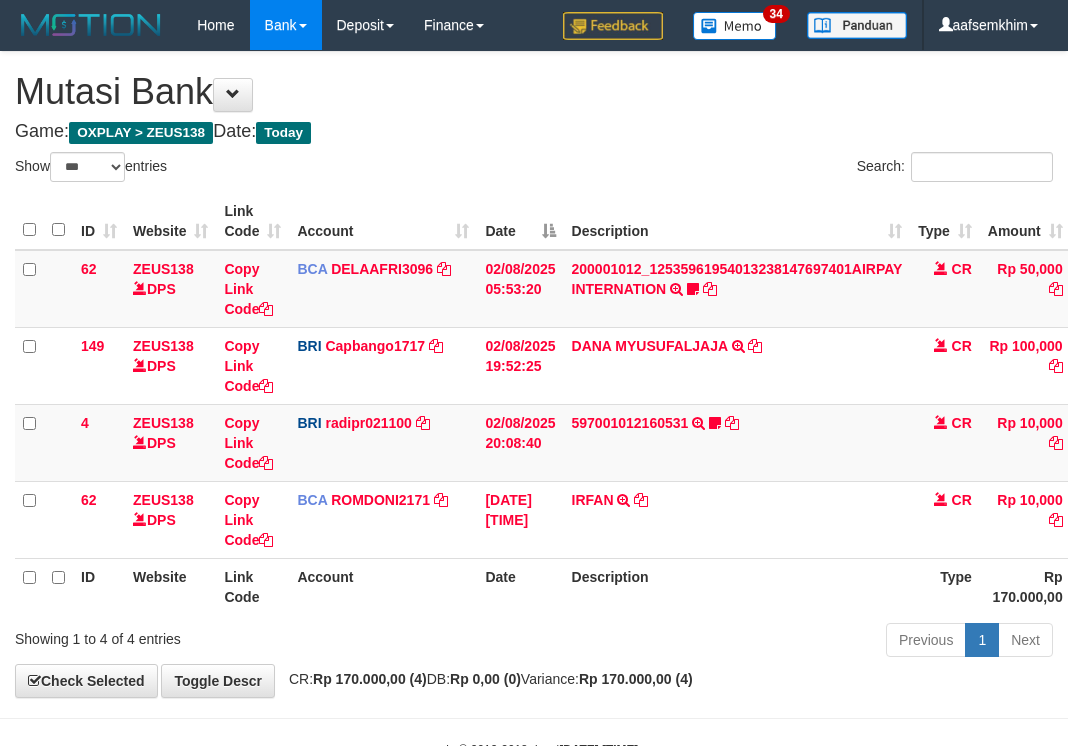 select on "***" 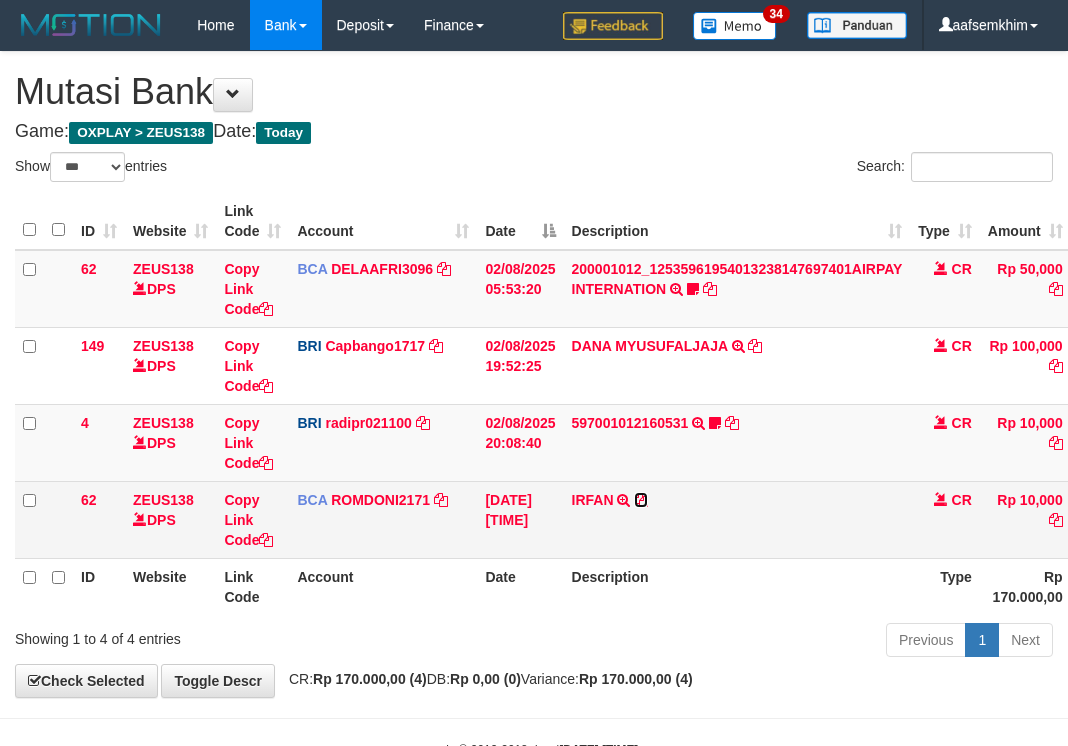 drag, startPoint x: 640, startPoint y: 502, endPoint x: 593, endPoint y: 500, distance: 47.042534 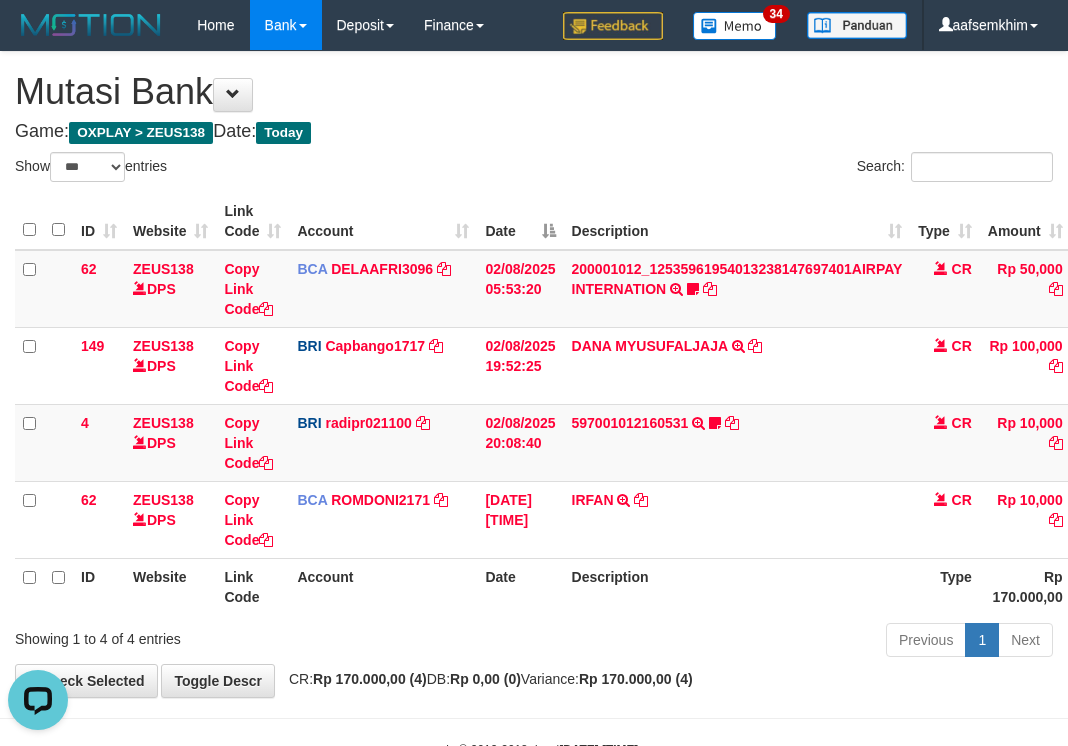 scroll, scrollTop: 0, scrollLeft: 0, axis: both 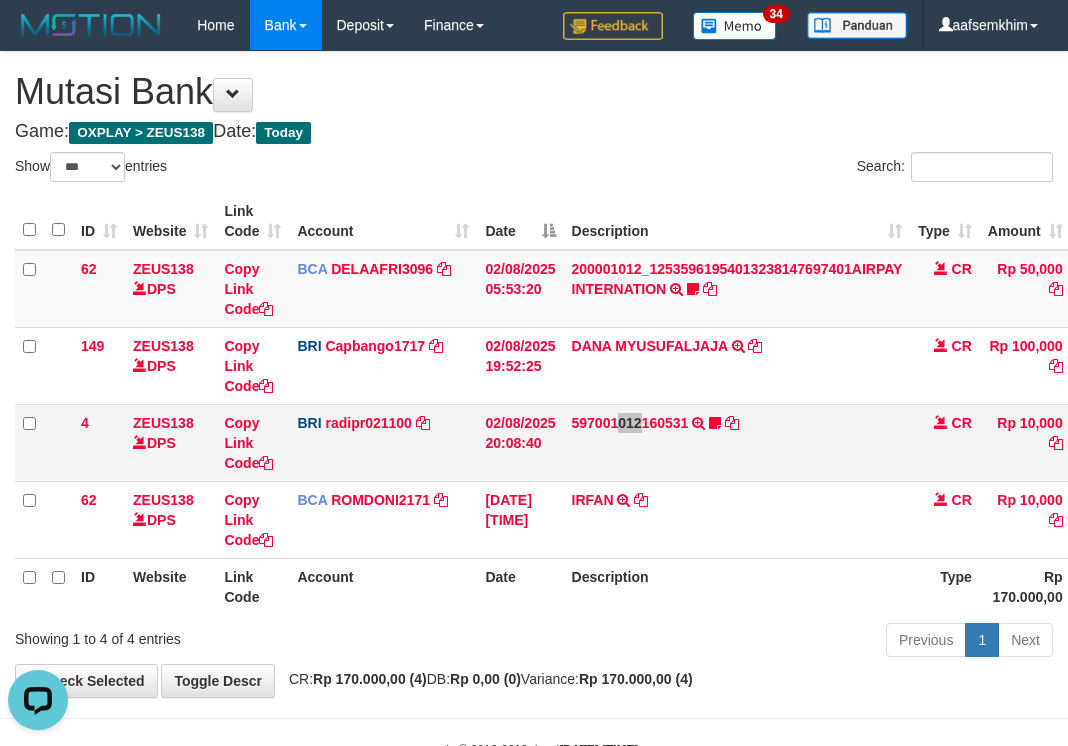 drag, startPoint x: 682, startPoint y: 466, endPoint x: 406, endPoint y: 453, distance: 276.306 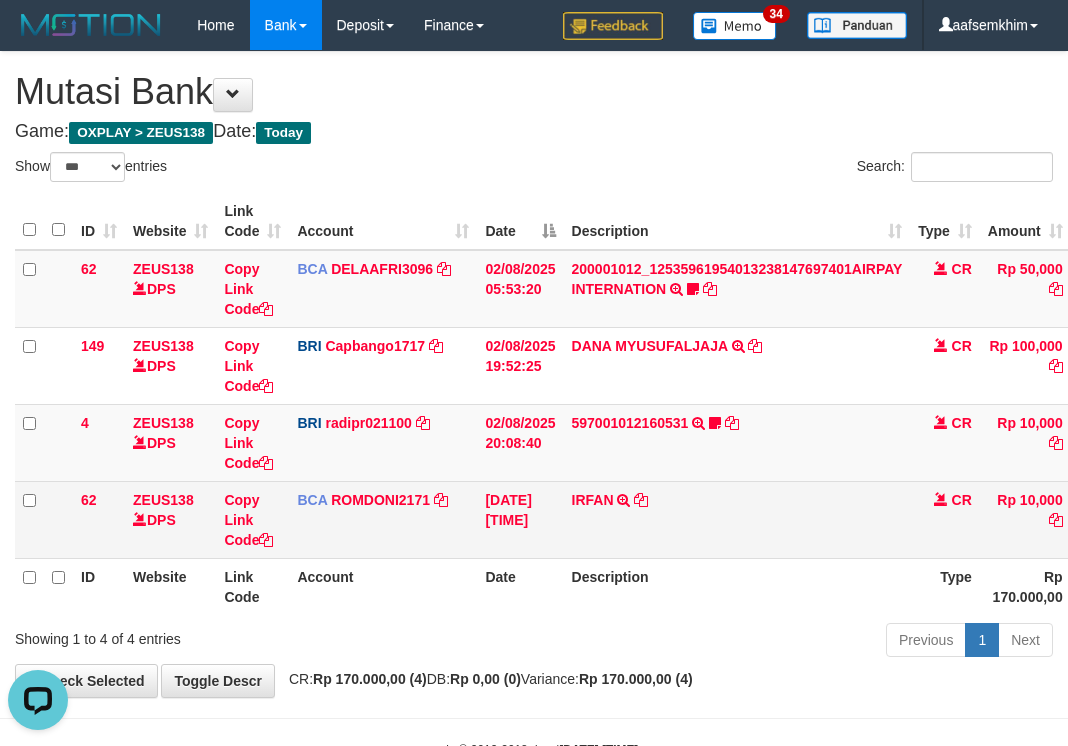 drag, startPoint x: 529, startPoint y: 500, endPoint x: 500, endPoint y: 514, distance: 32.202484 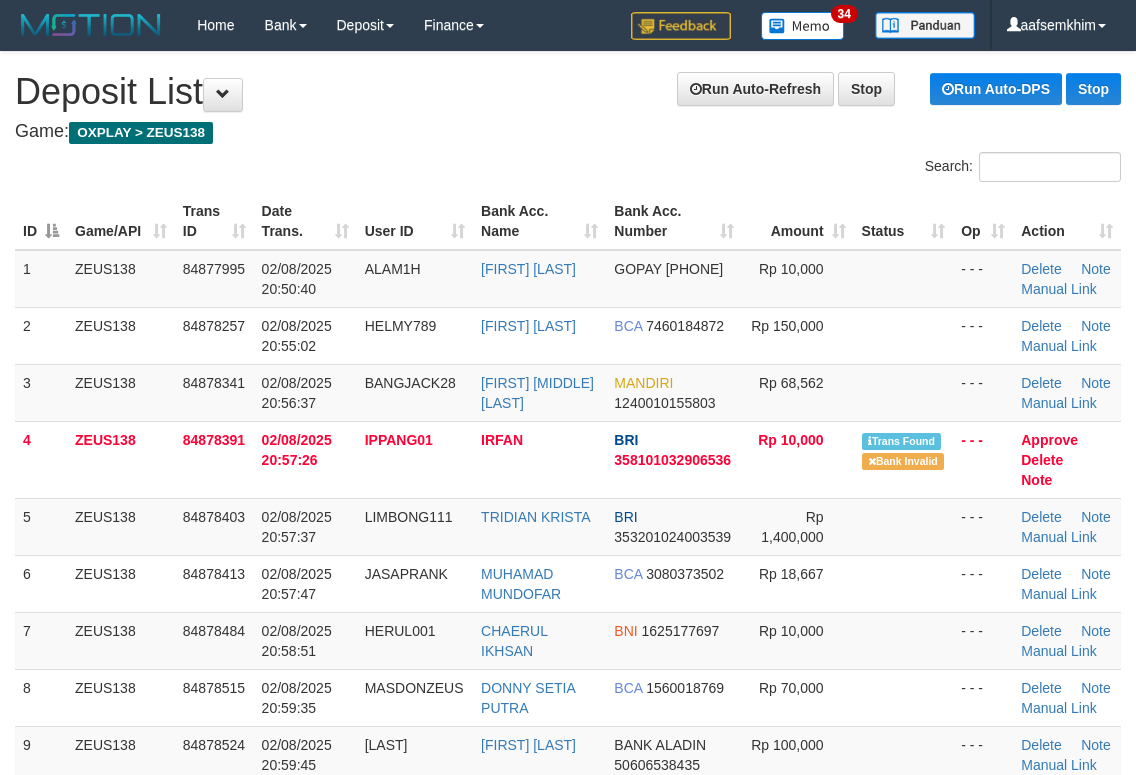 scroll, scrollTop: 0, scrollLeft: 71, axis: horizontal 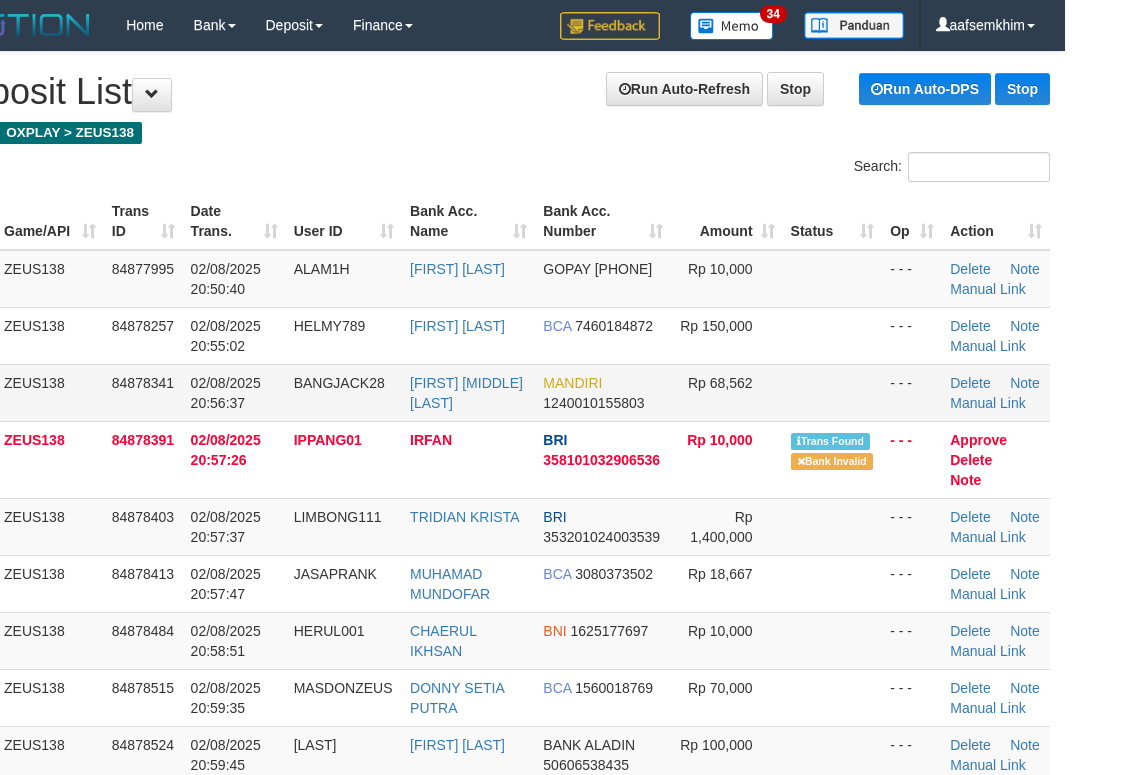 click on "3
ZEUS138
84878341
02/08/2025 20:56:37
BANGJACK28
HARIED NUR ILHAM
MANDIRI
1240010155803
Rp 68,562
- - -
Delete
Note
Manual Link" at bounding box center [497, 392] 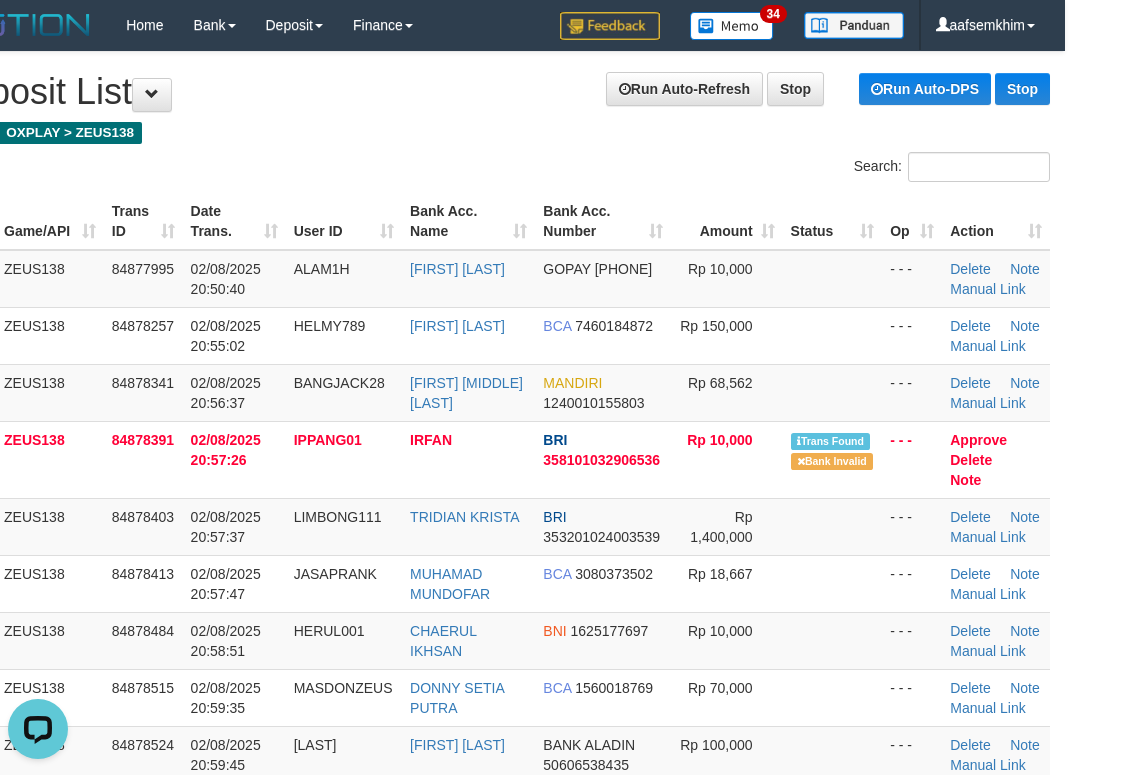 scroll, scrollTop: 0, scrollLeft: 0, axis: both 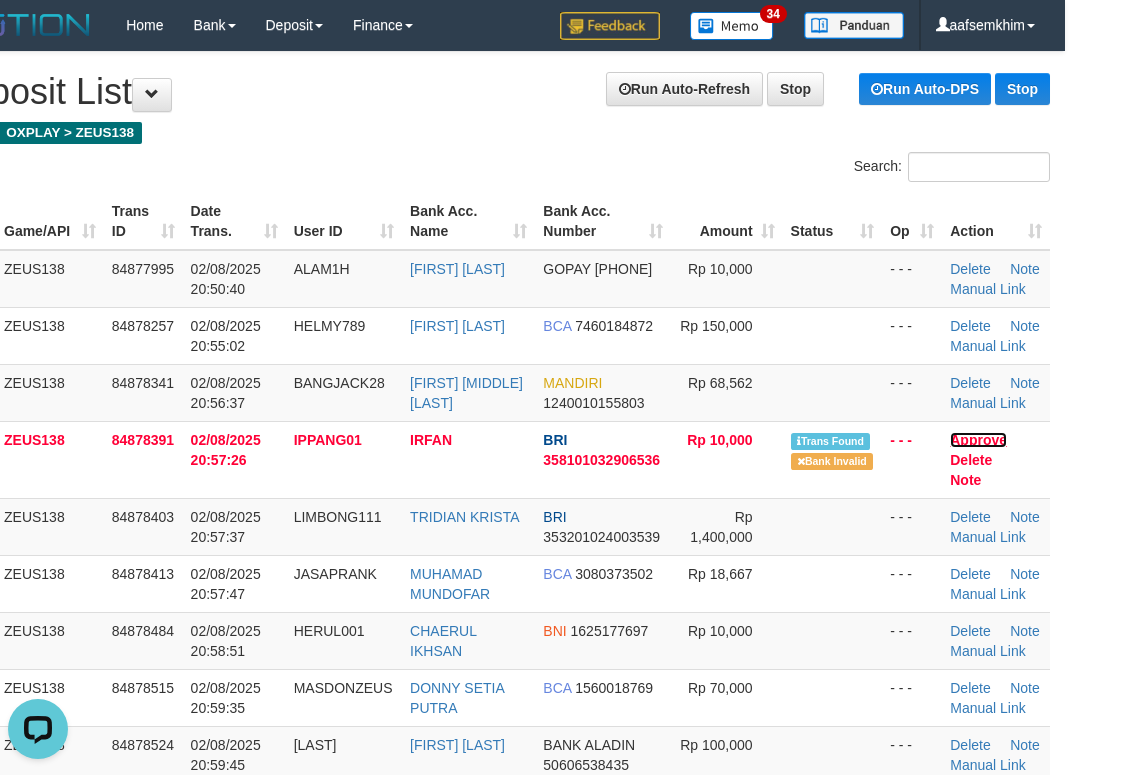 drag, startPoint x: 981, startPoint y: 433, endPoint x: 665, endPoint y: 243, distance: 368.7221 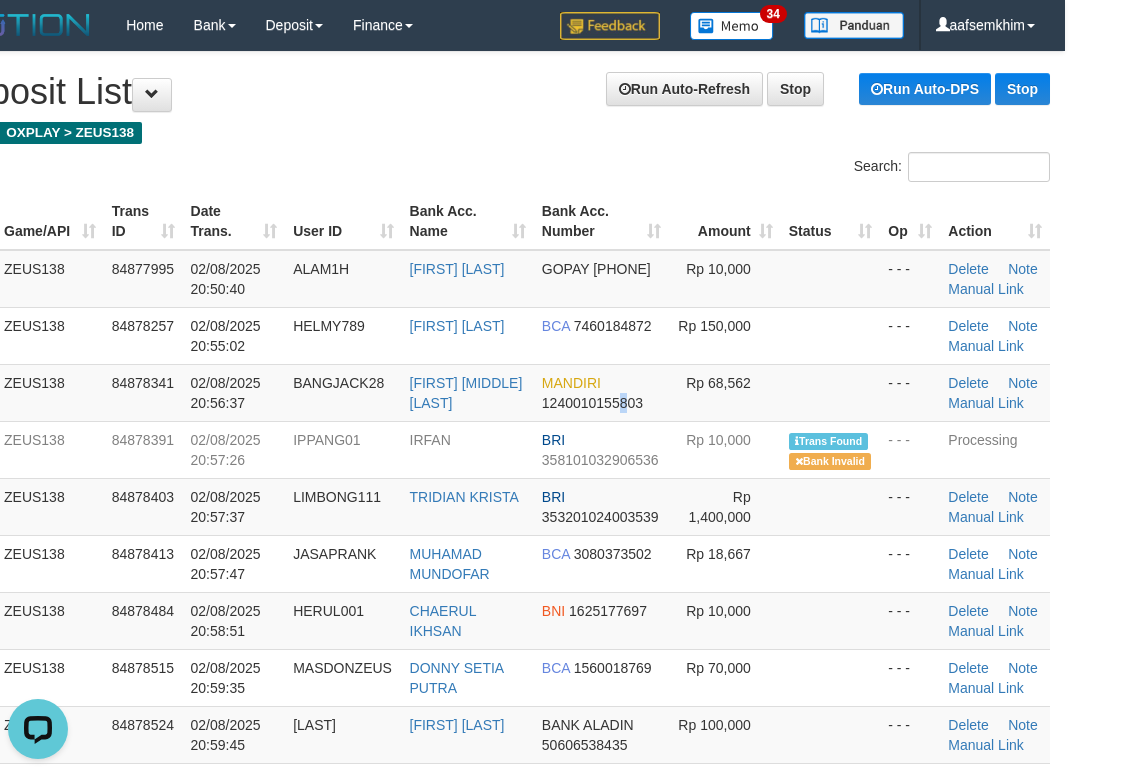 drag, startPoint x: 622, startPoint y: 398, endPoint x: 1141, endPoint y: 384, distance: 519.1888 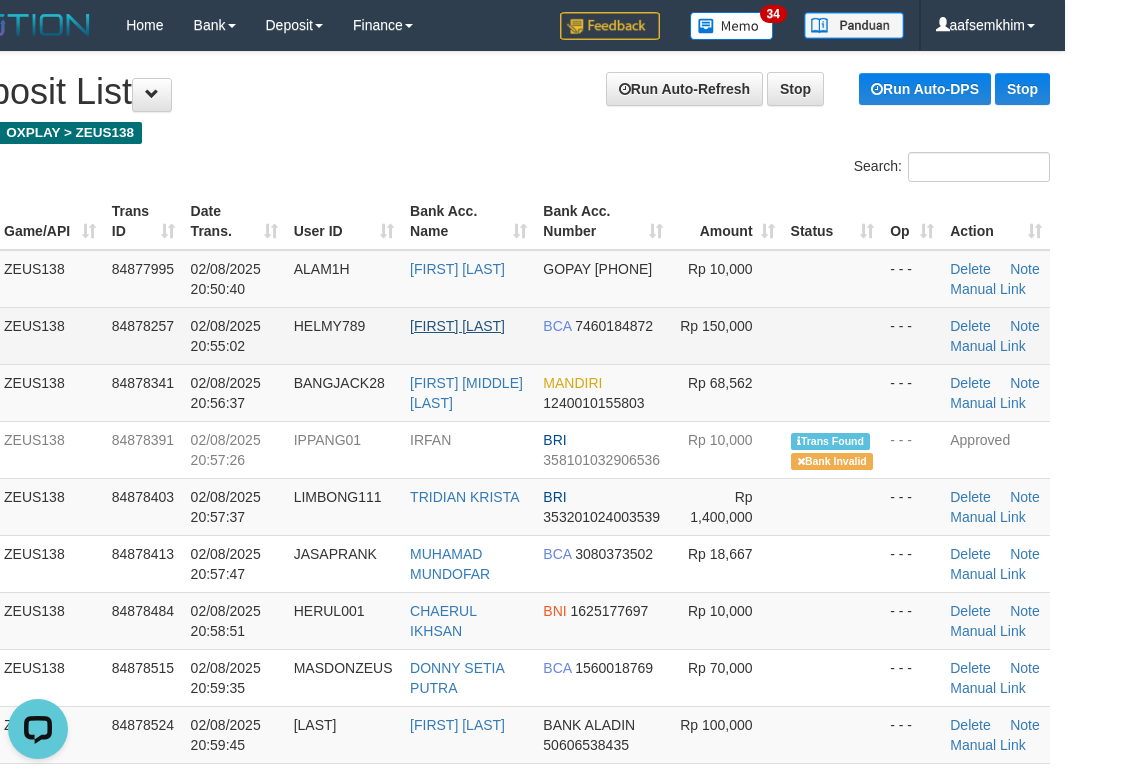 drag, startPoint x: 393, startPoint y: 347, endPoint x: 480, endPoint y: 322, distance: 90.52071 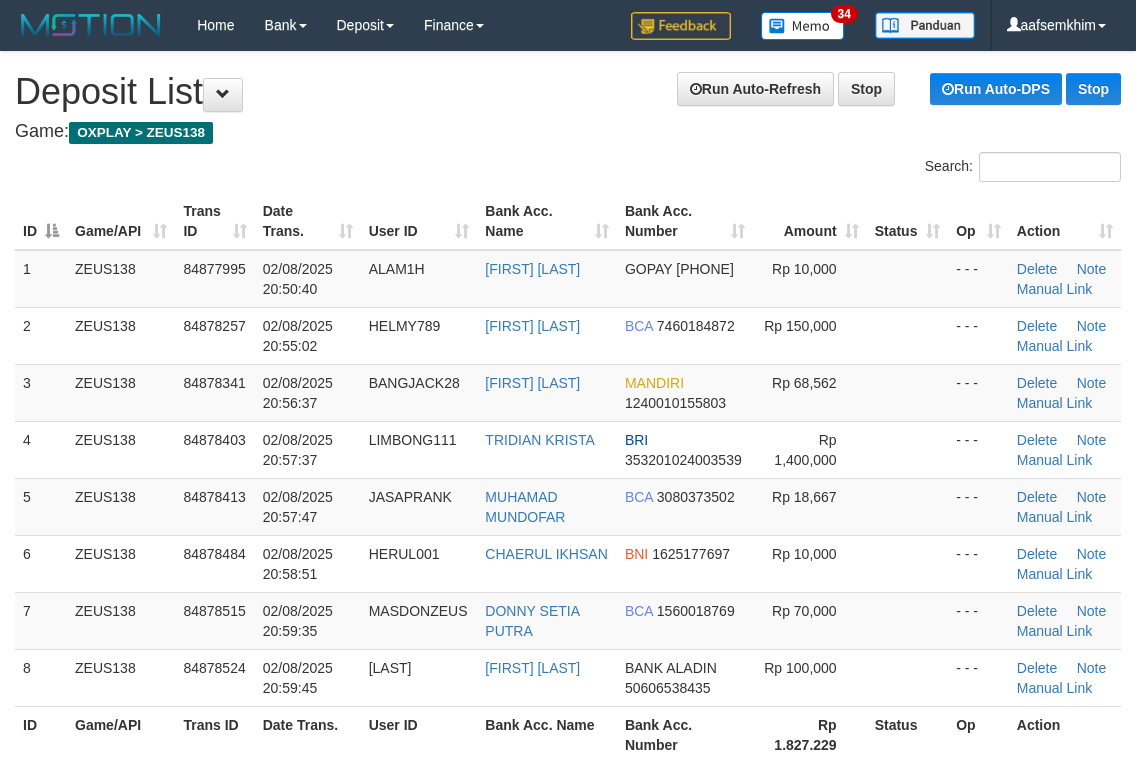 scroll, scrollTop: 0, scrollLeft: 71, axis: horizontal 